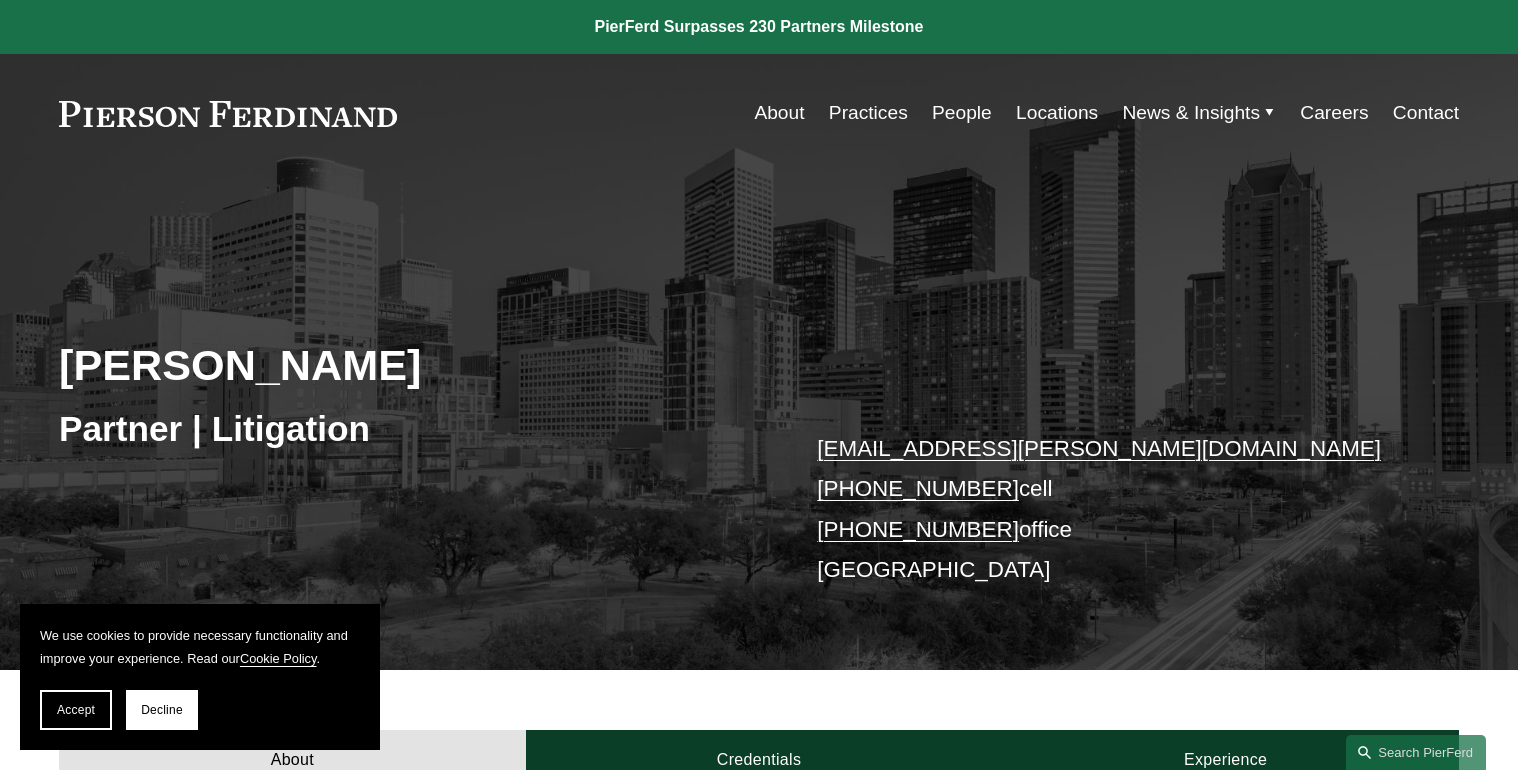 scroll, scrollTop: 0, scrollLeft: 0, axis: both 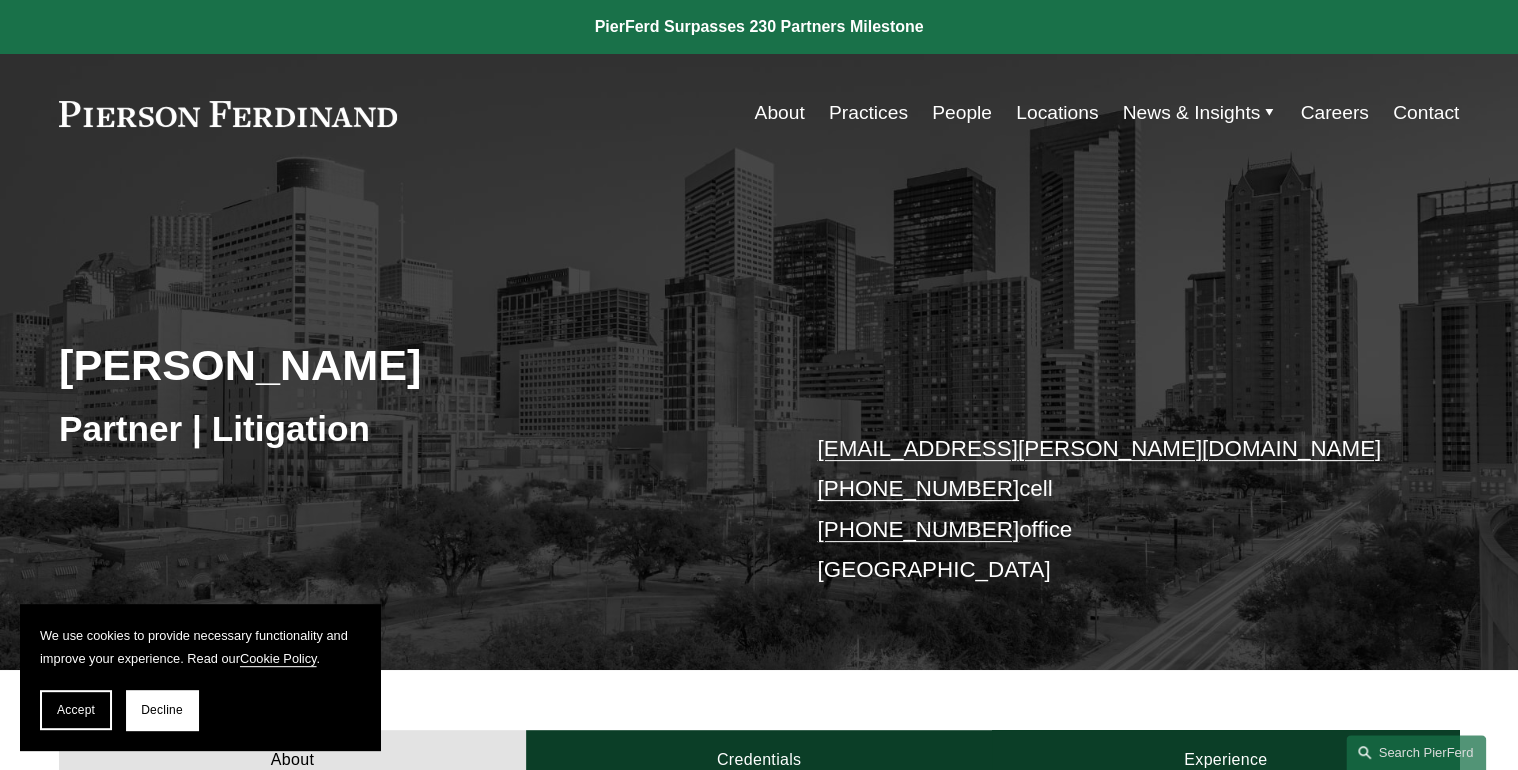 click on "People" at bounding box center (962, 113) 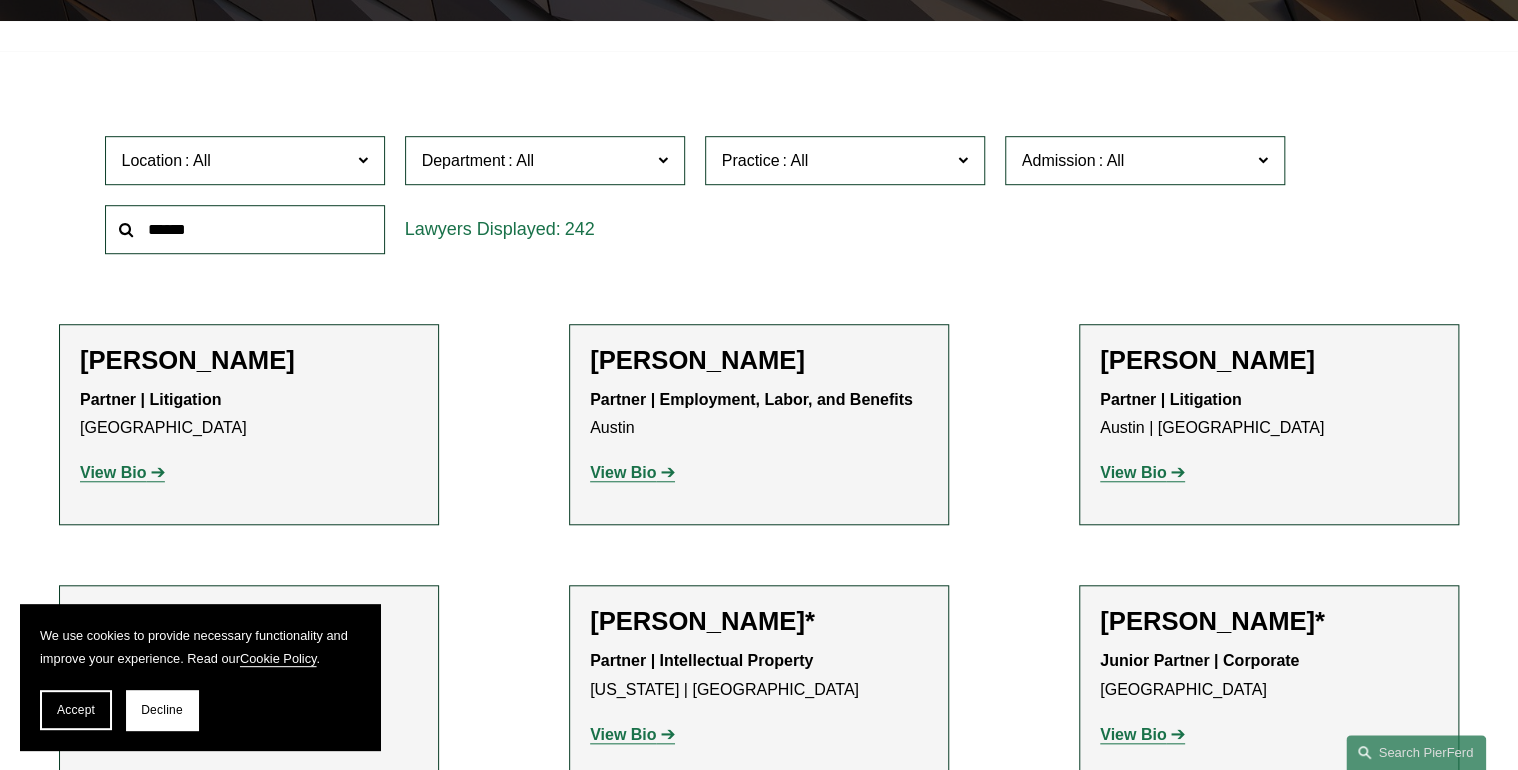 scroll, scrollTop: 560, scrollLeft: 0, axis: vertical 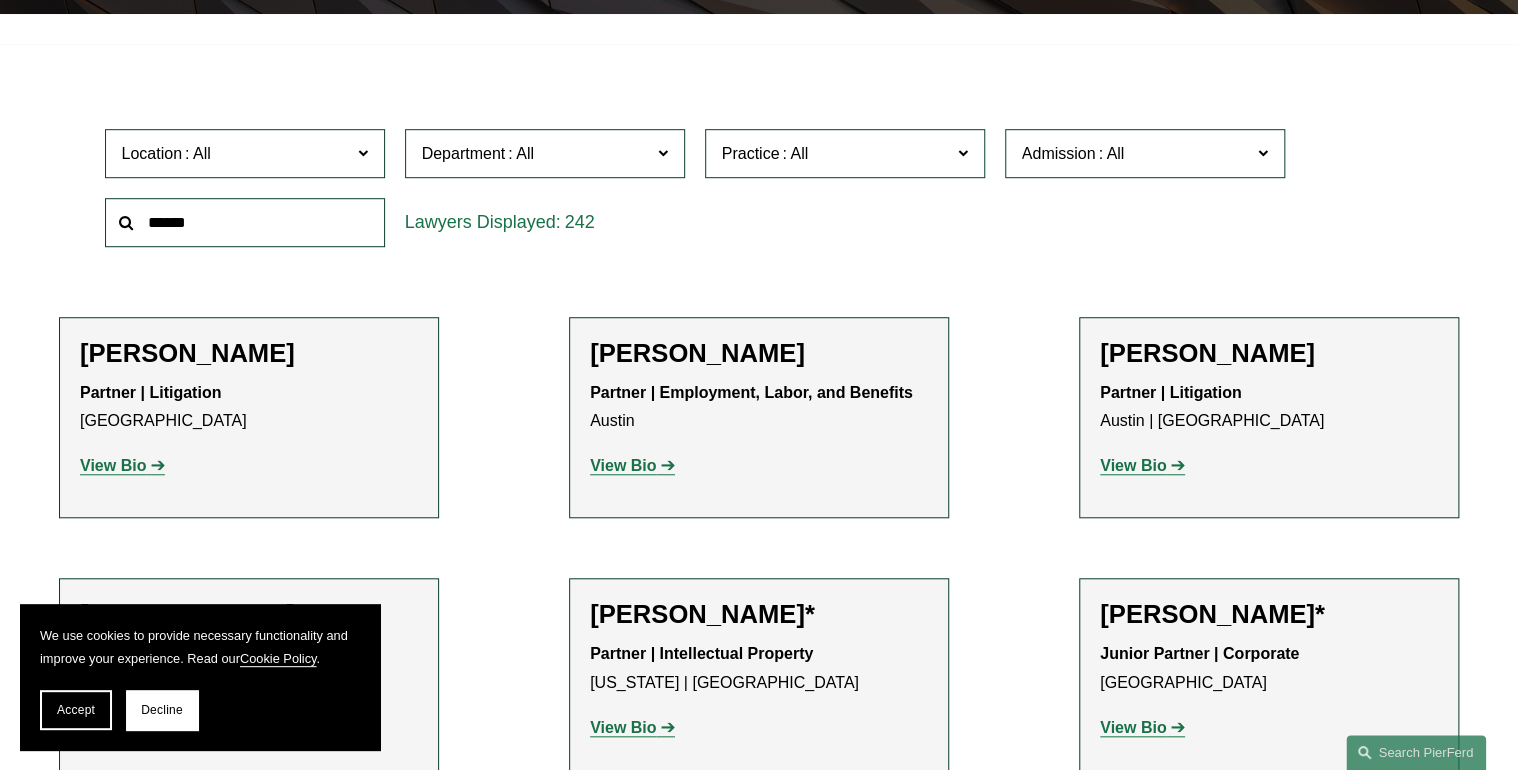 click on "Location" 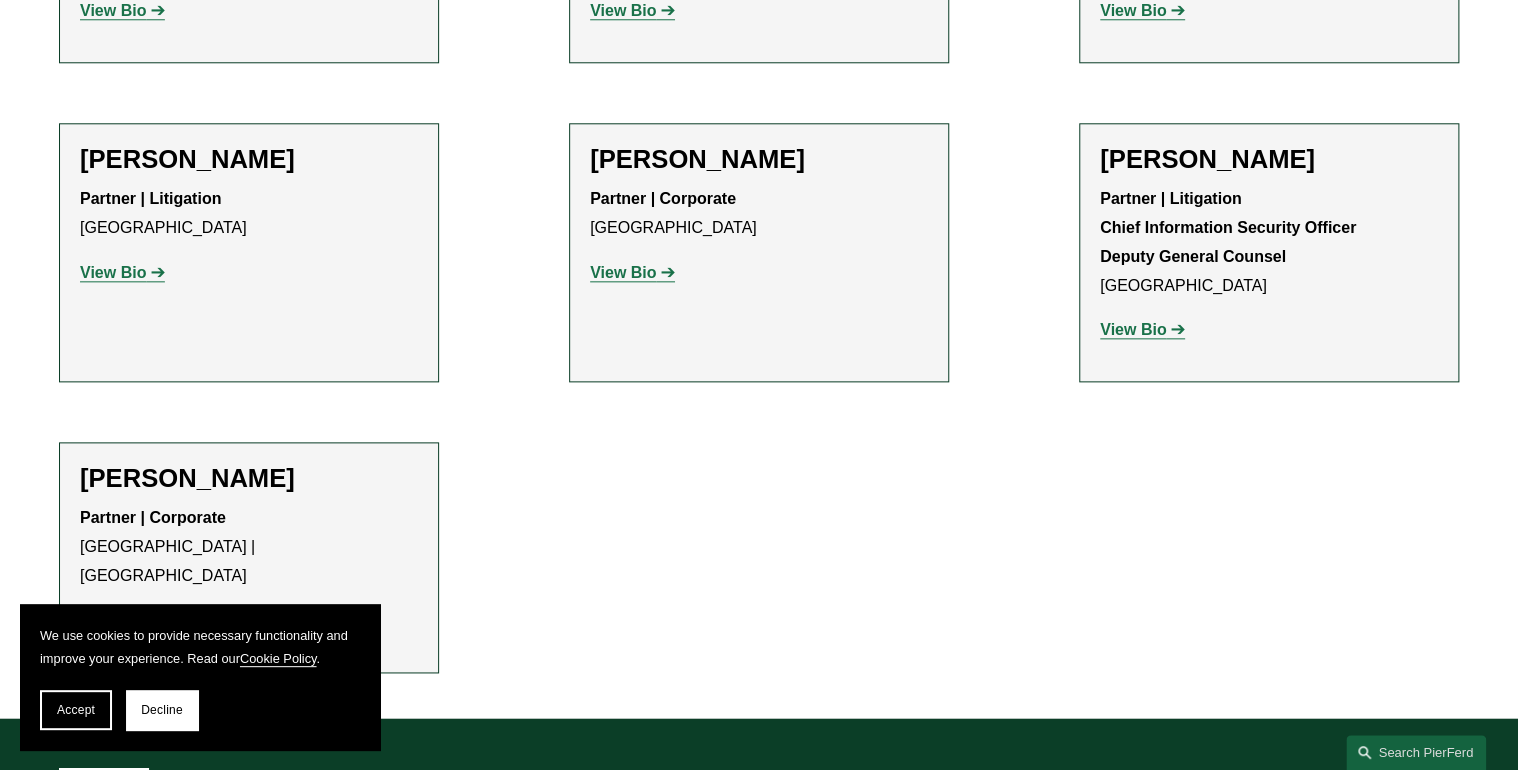 scroll, scrollTop: 1010, scrollLeft: 0, axis: vertical 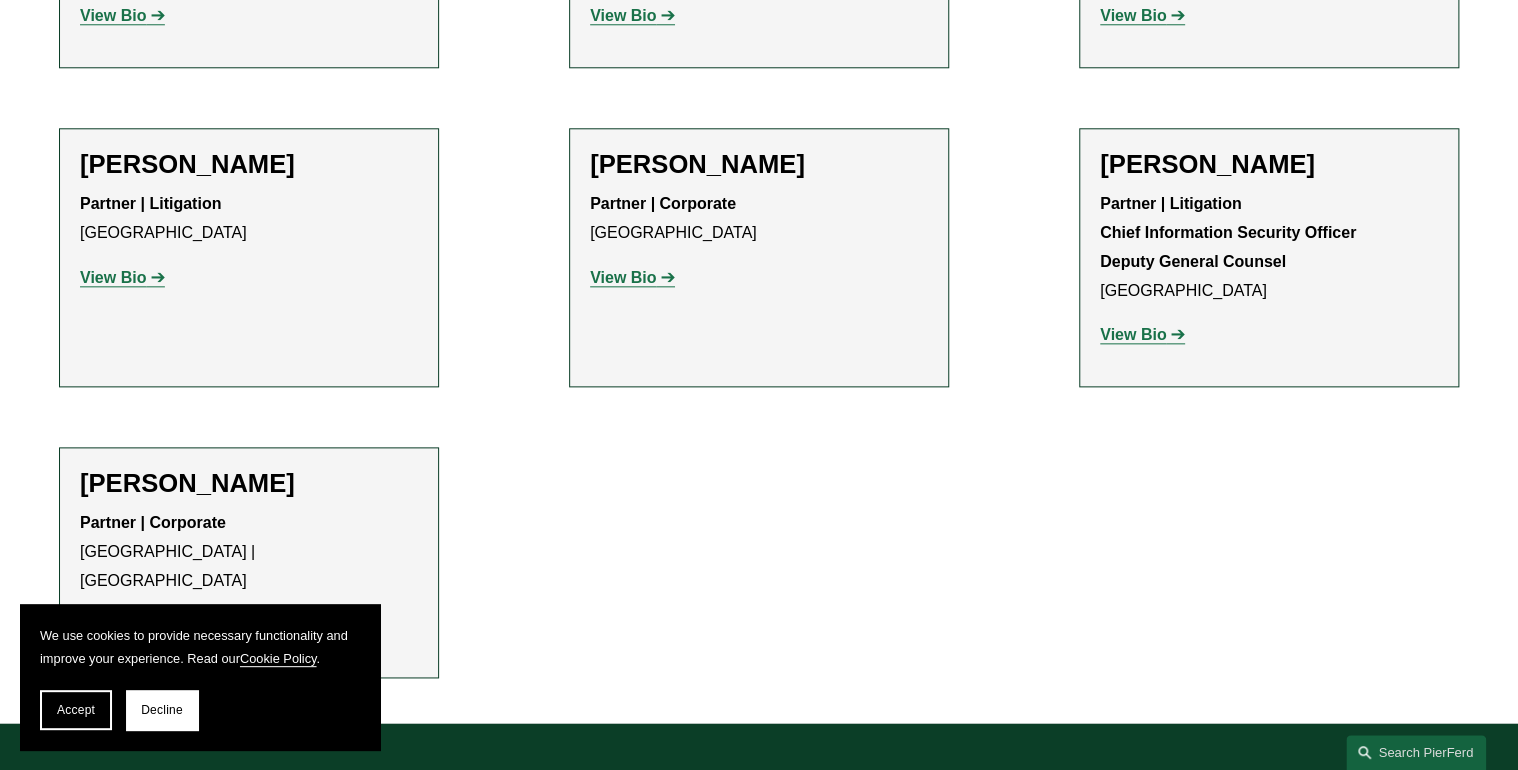 click on "View Bio" 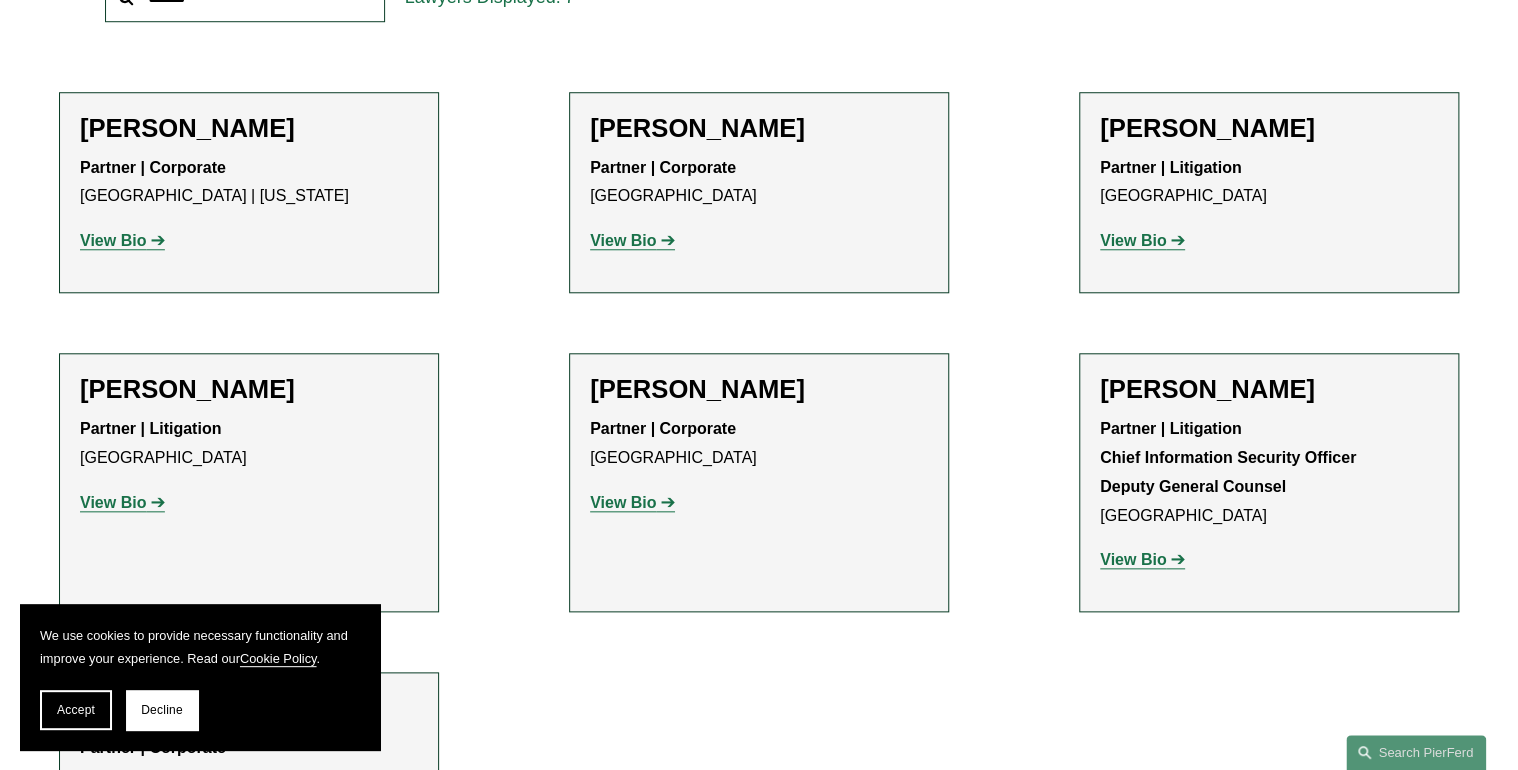 scroll, scrollTop: 770, scrollLeft: 0, axis: vertical 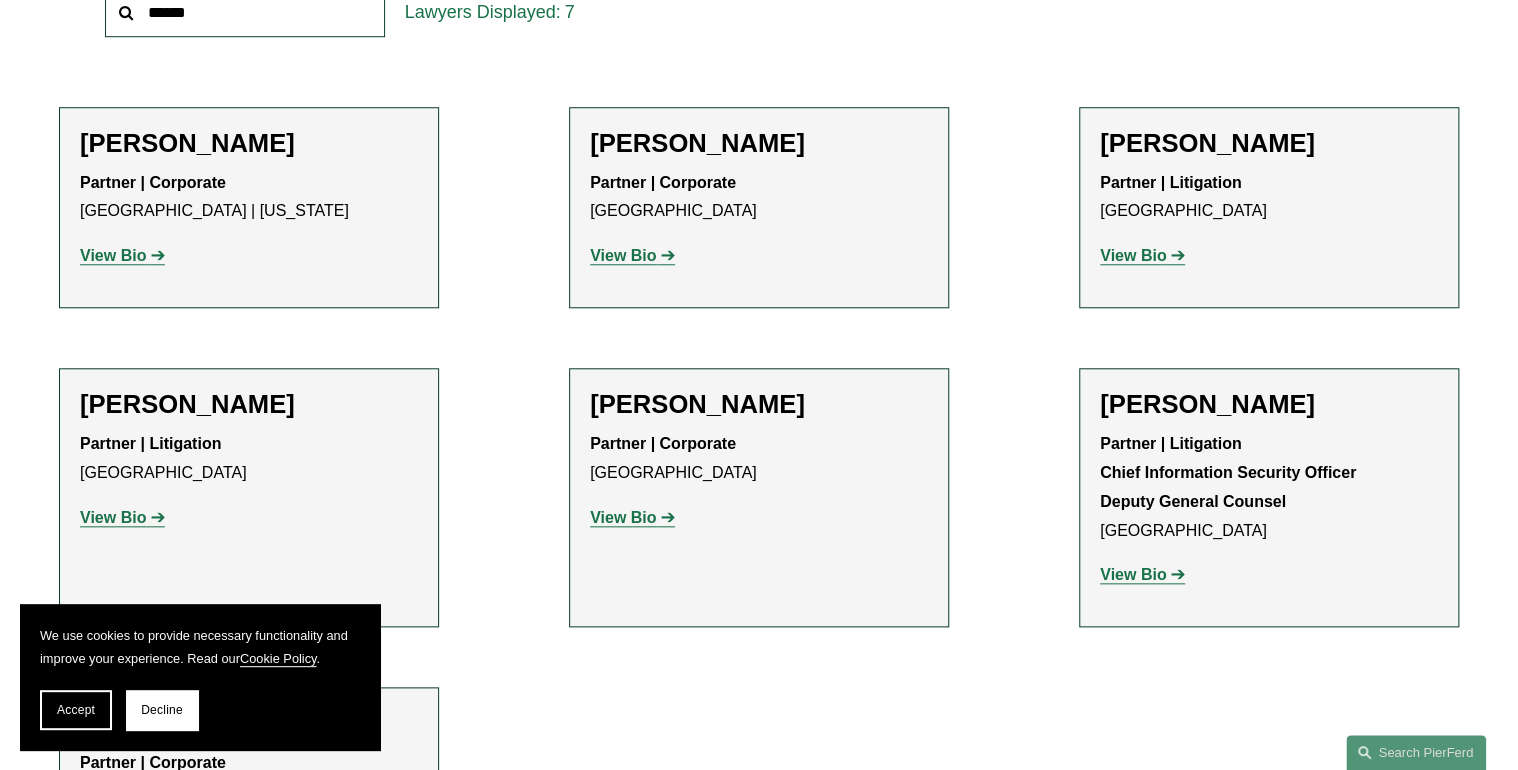 click on "View Bio" 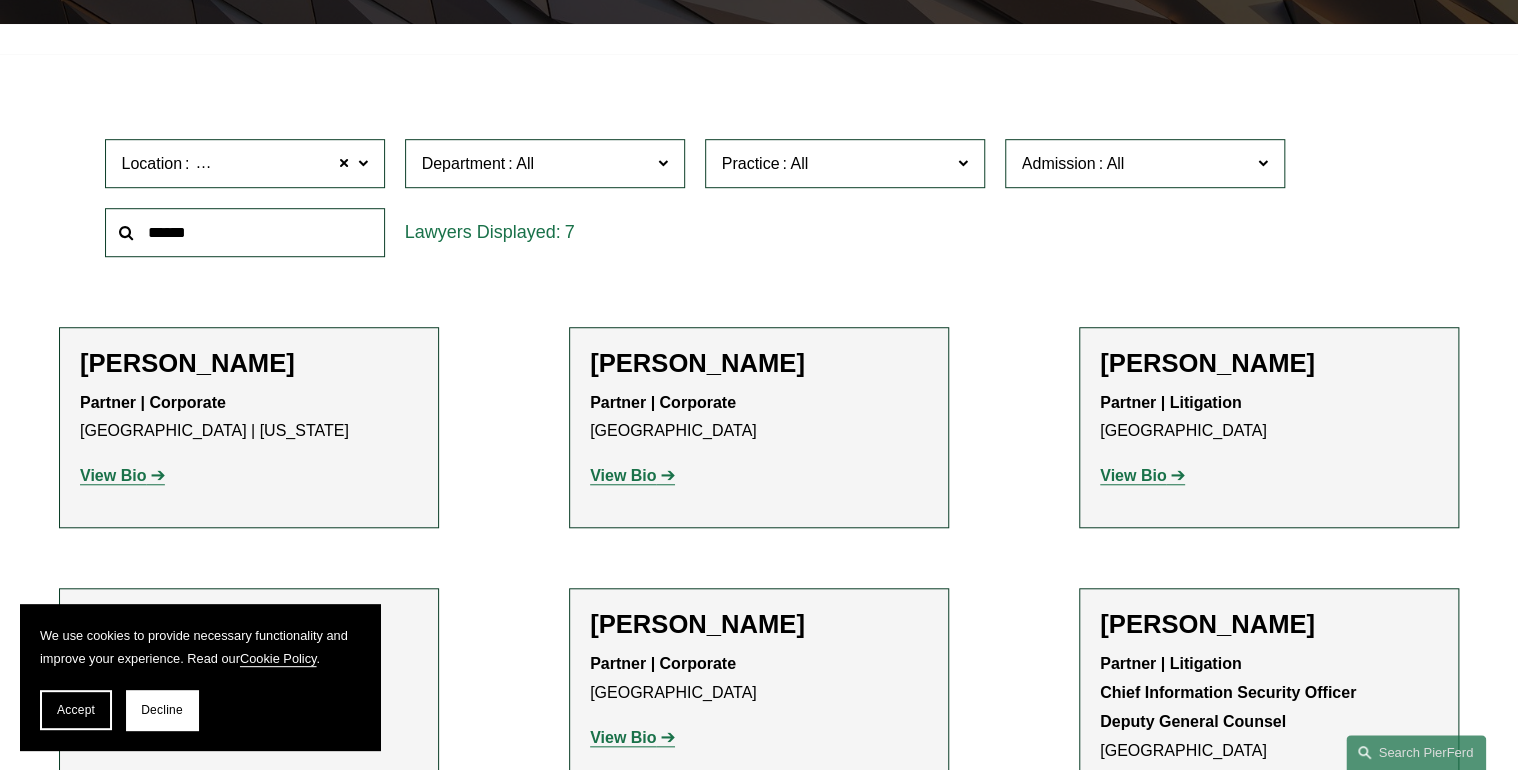 scroll, scrollTop: 530, scrollLeft: 0, axis: vertical 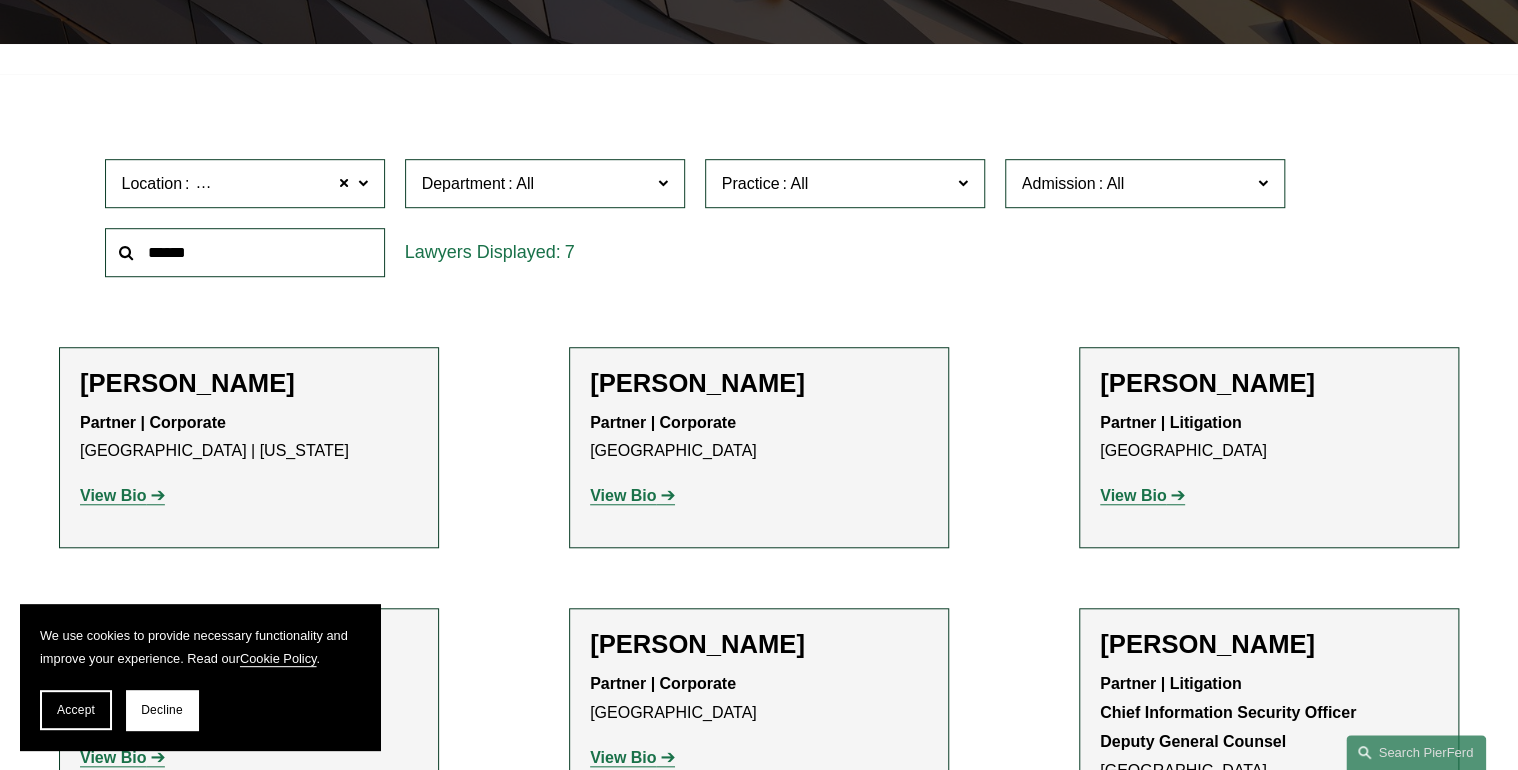 click on "View Bio" 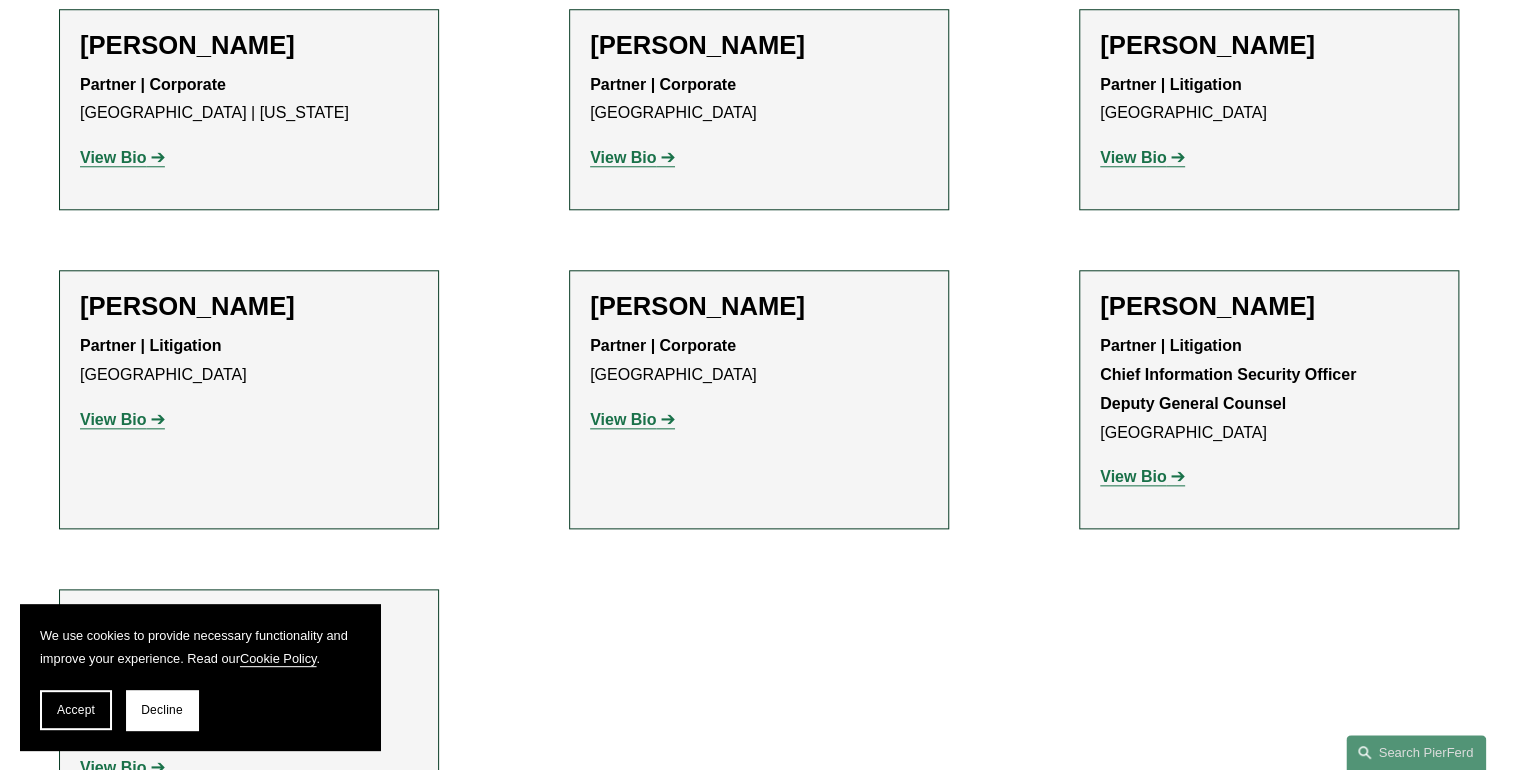 scroll, scrollTop: 1010, scrollLeft: 0, axis: vertical 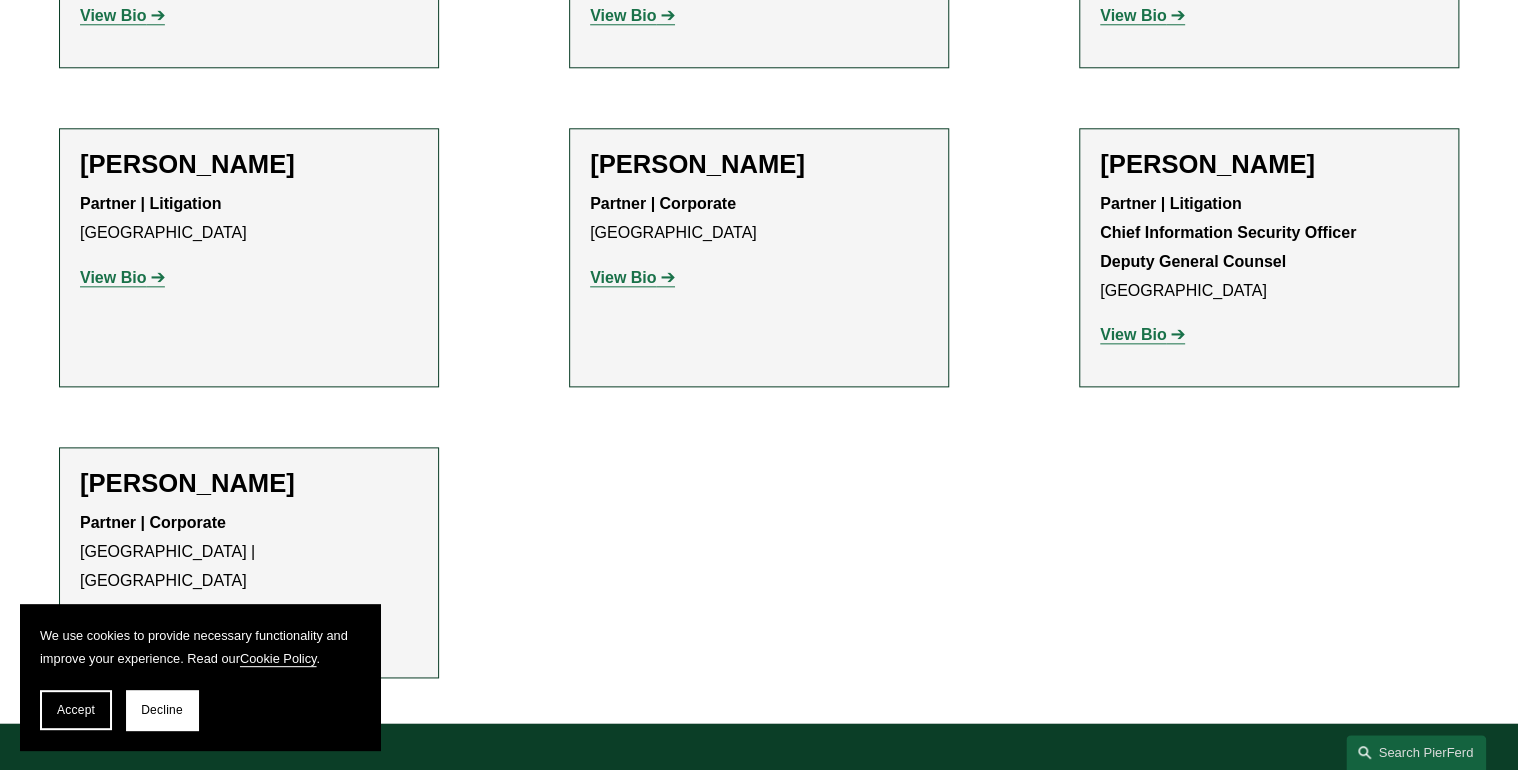 click on "View Bio" 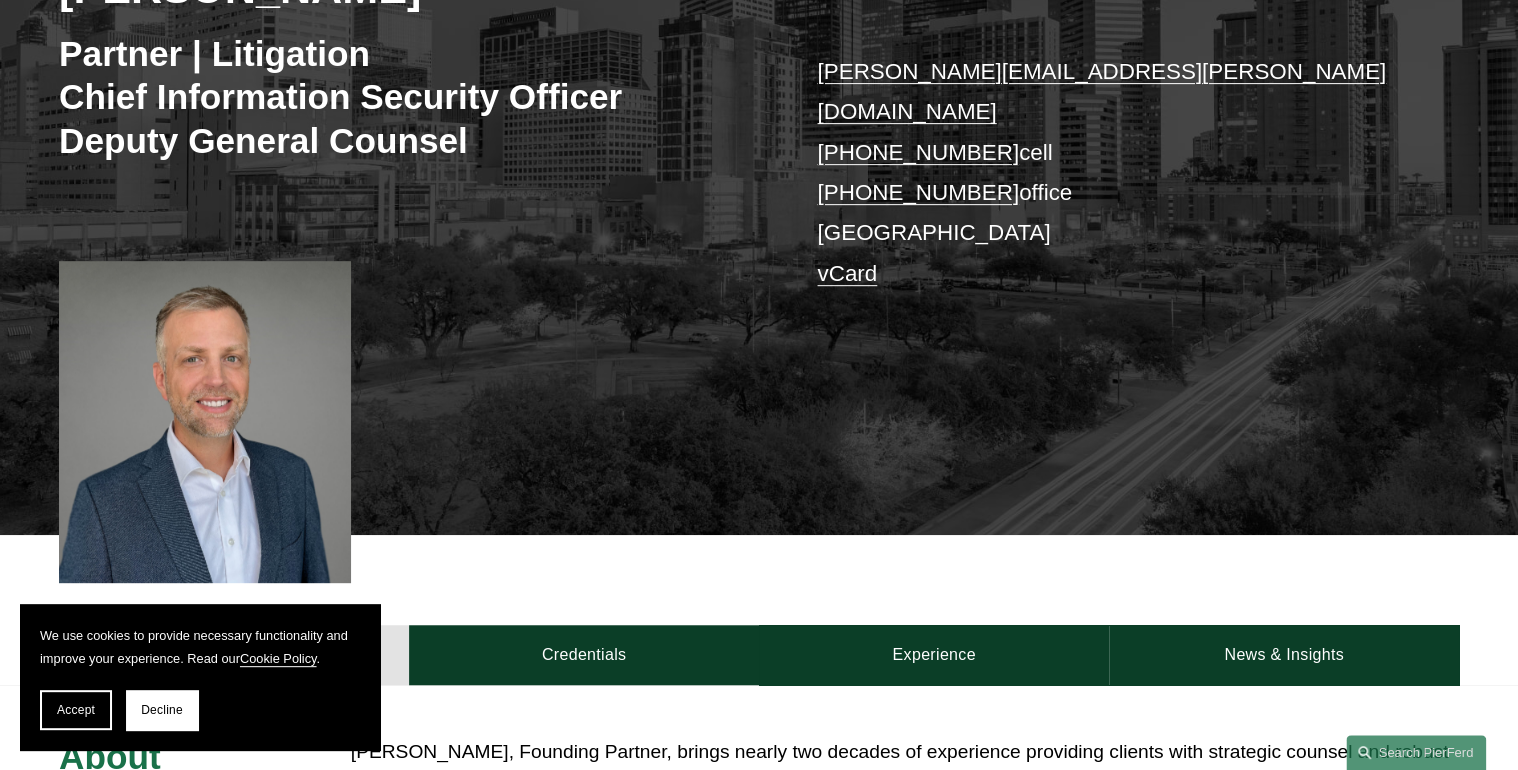 scroll, scrollTop: 400, scrollLeft: 0, axis: vertical 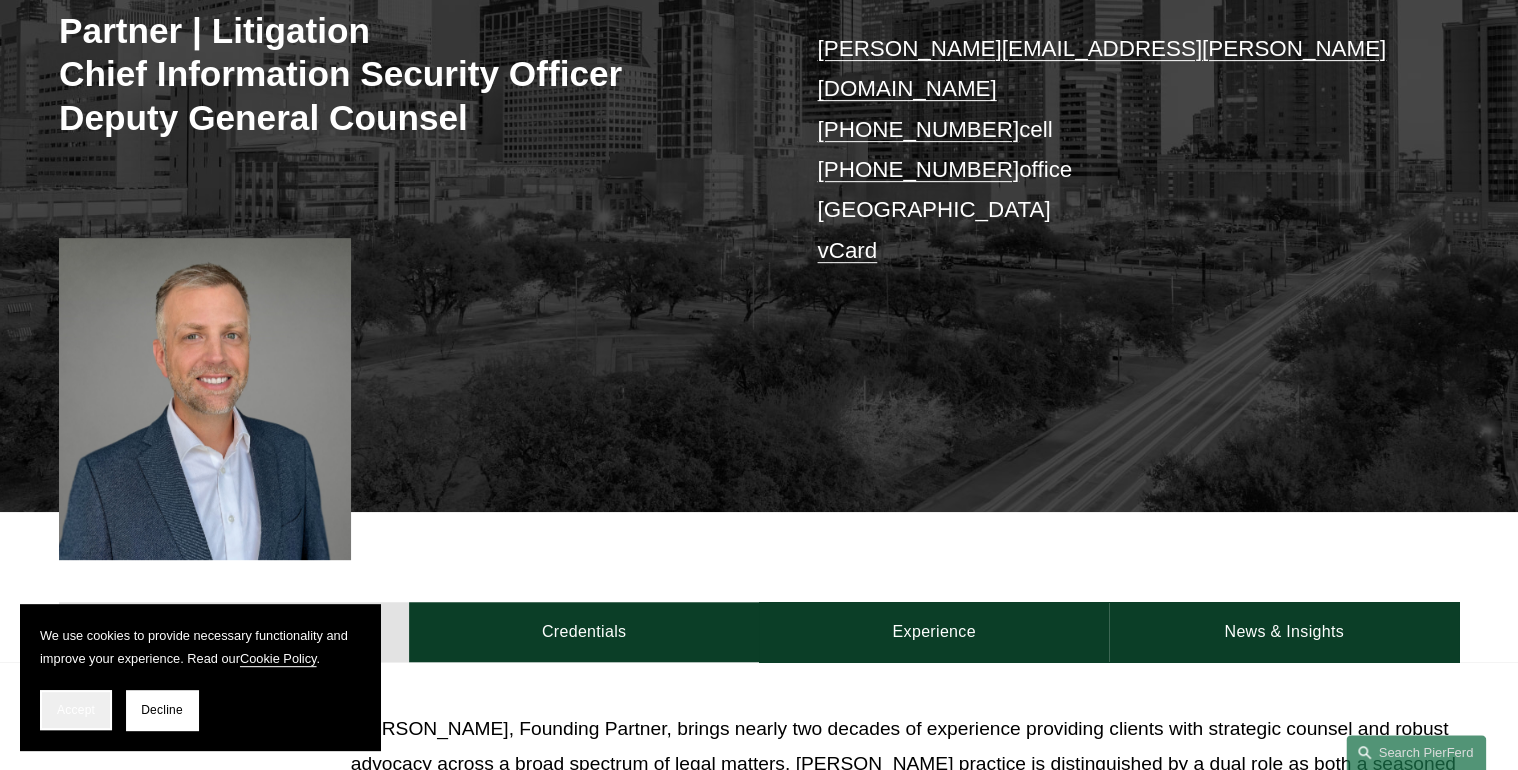 click on "Accept" at bounding box center [76, 710] 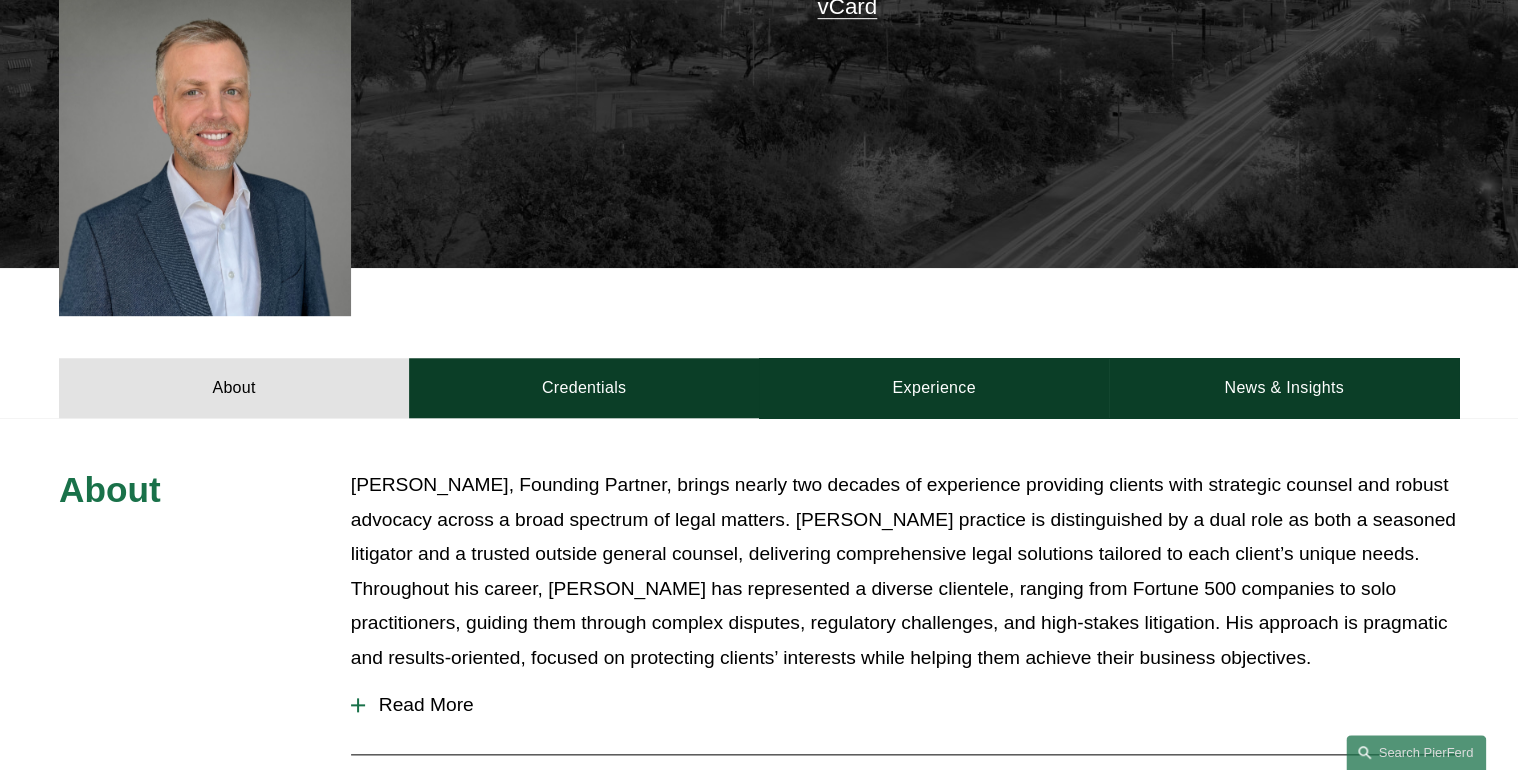 scroll, scrollTop: 640, scrollLeft: 0, axis: vertical 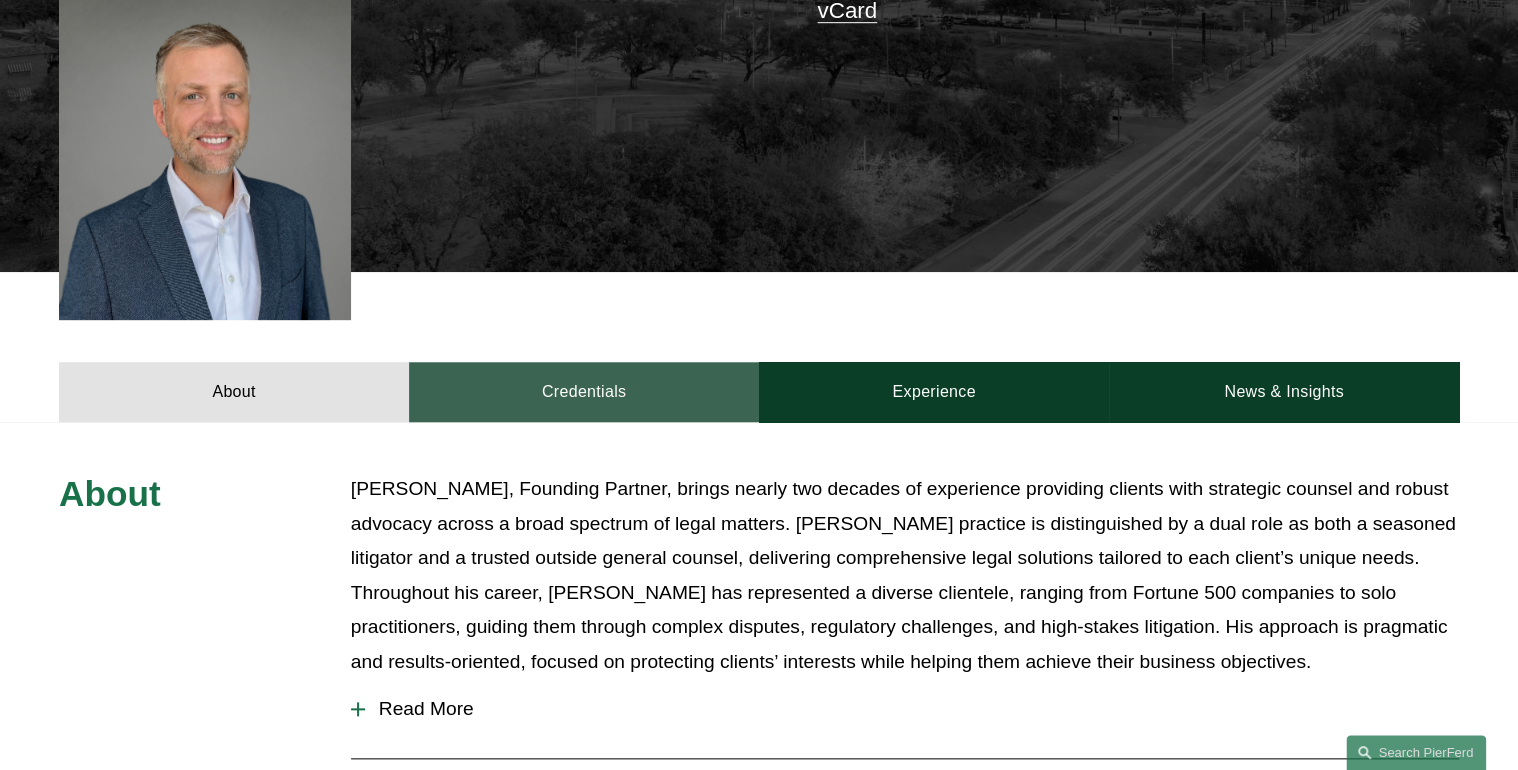 click on "Credentials" at bounding box center (584, 392) 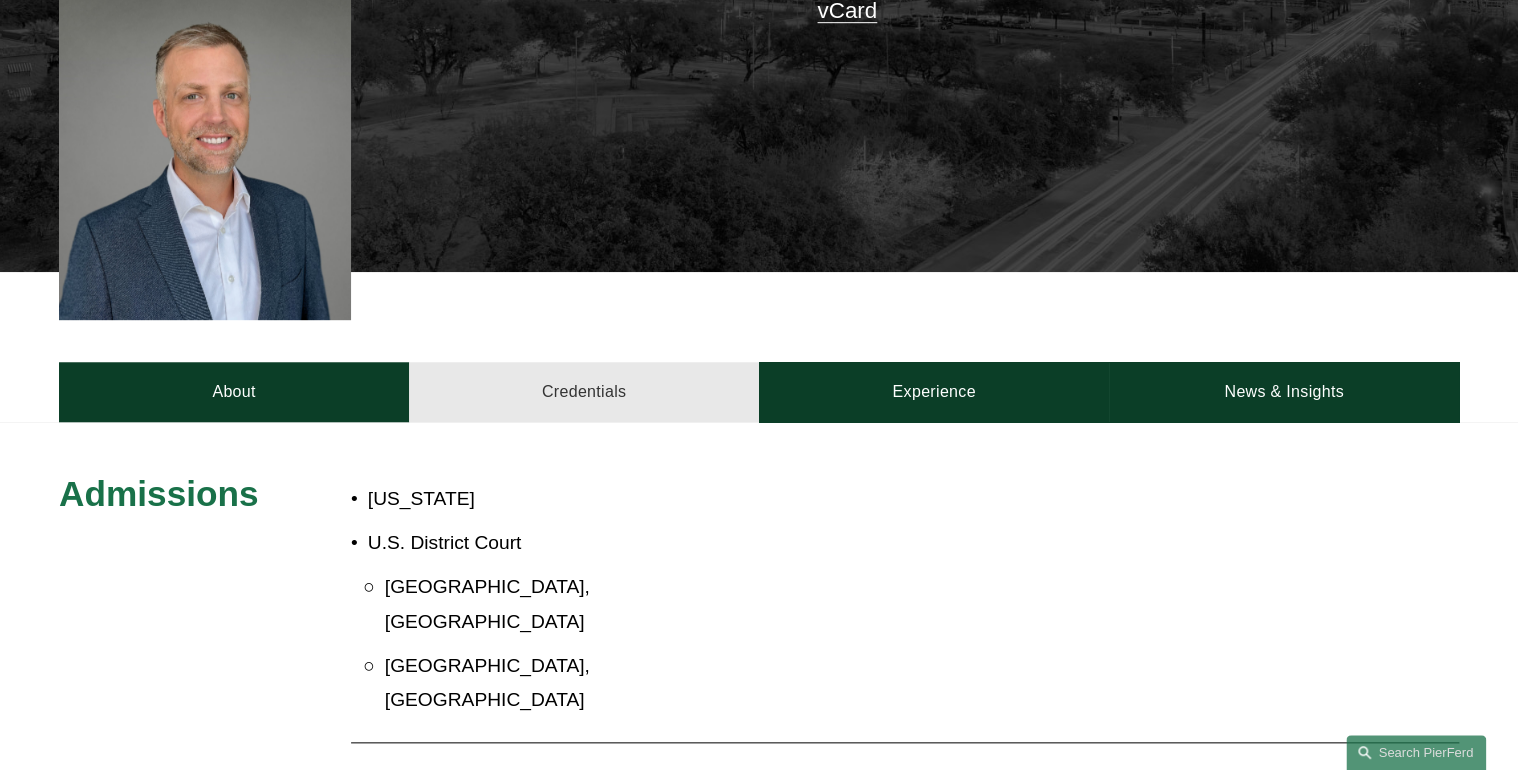 scroll, scrollTop: 880, scrollLeft: 0, axis: vertical 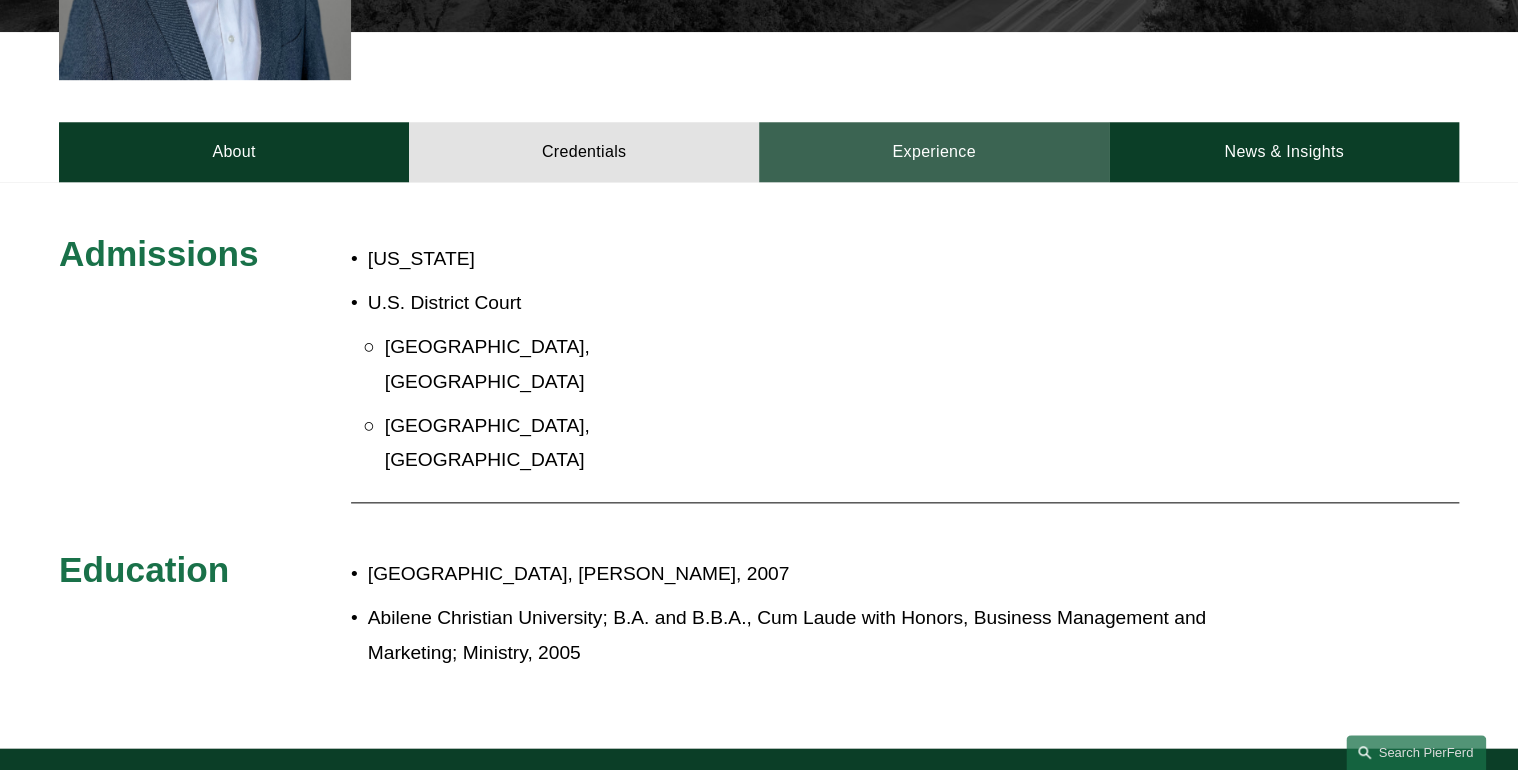 click on "Experience" at bounding box center (934, 152) 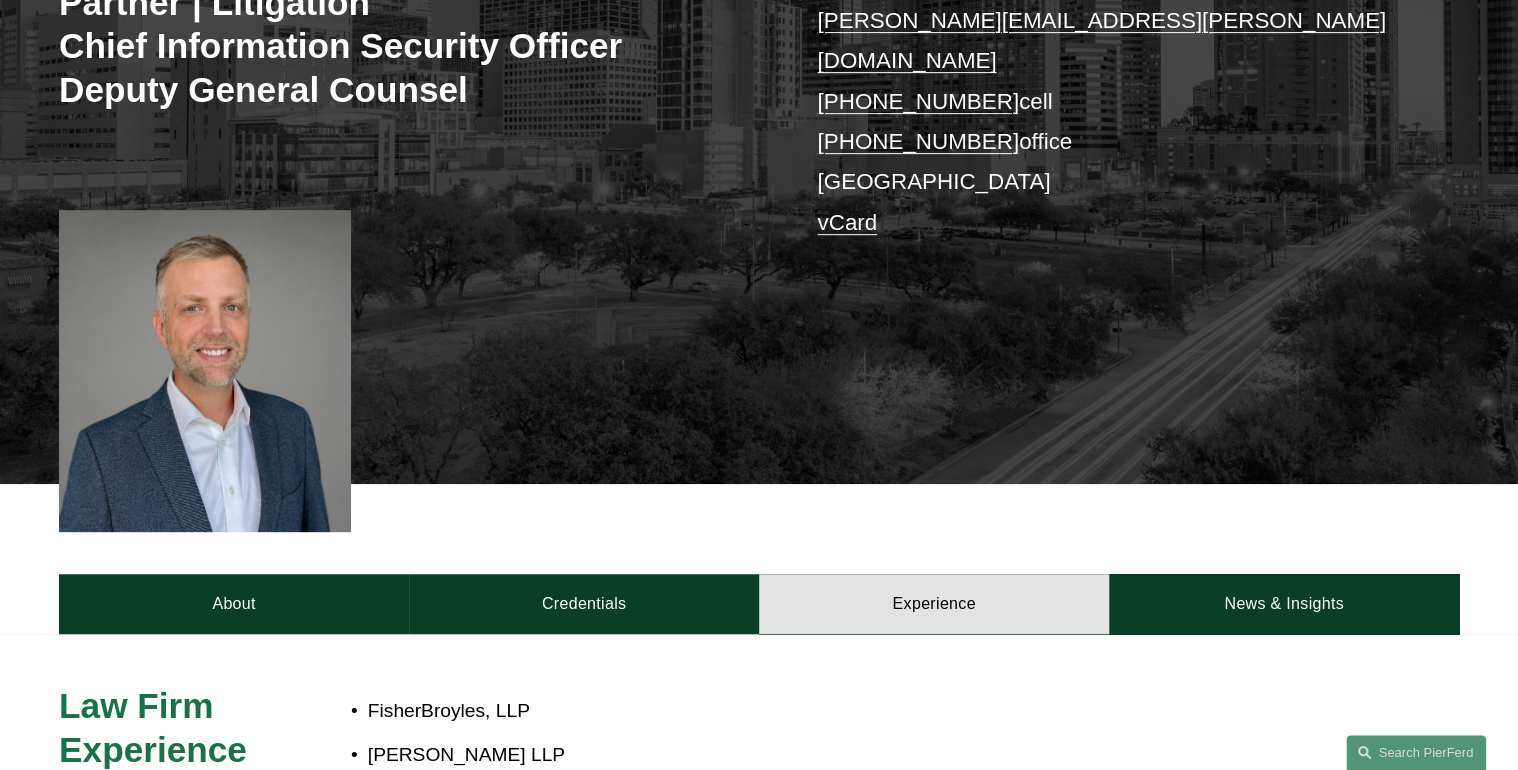 scroll, scrollTop: 480, scrollLeft: 0, axis: vertical 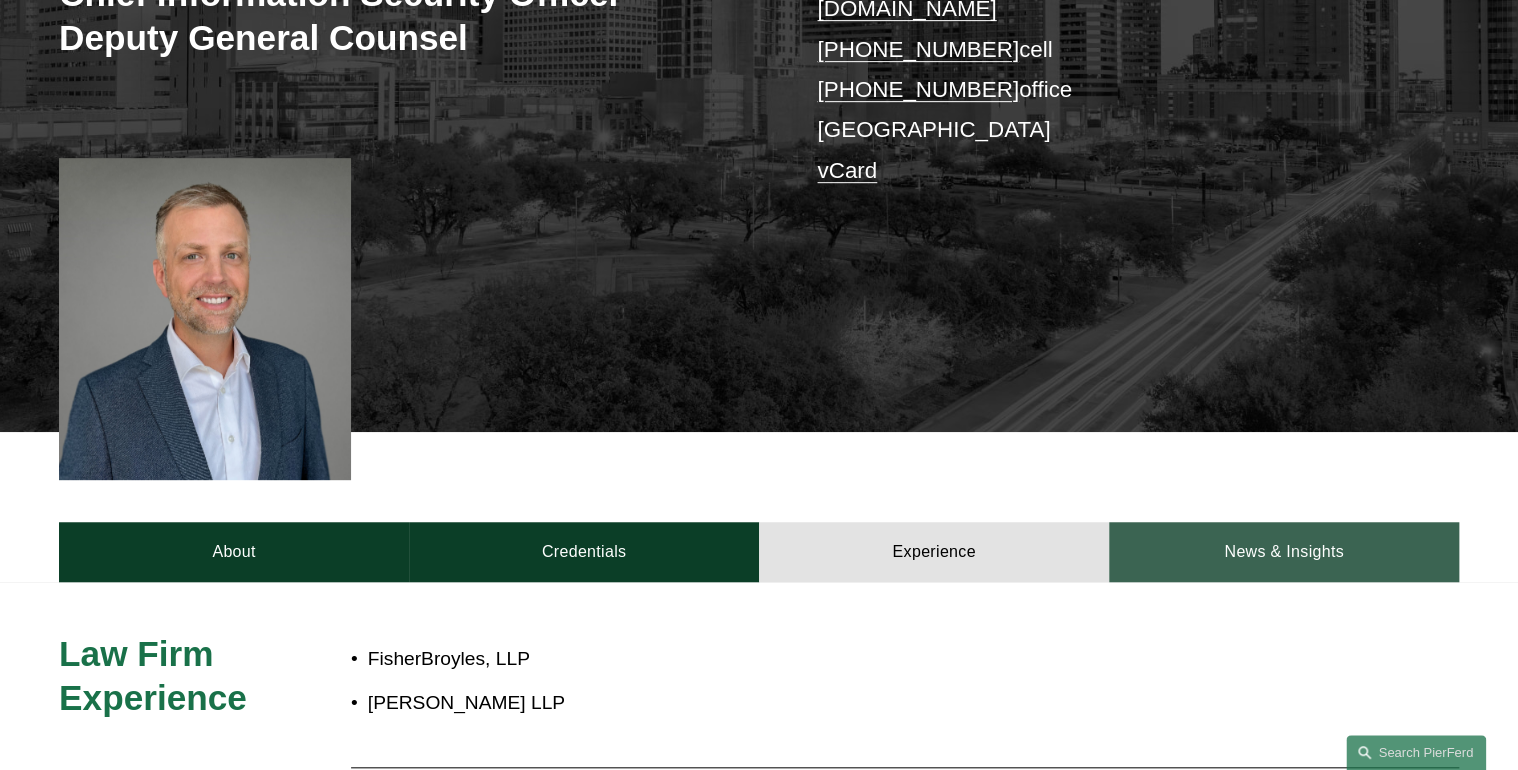 click on "News & Insights" at bounding box center [1284, 552] 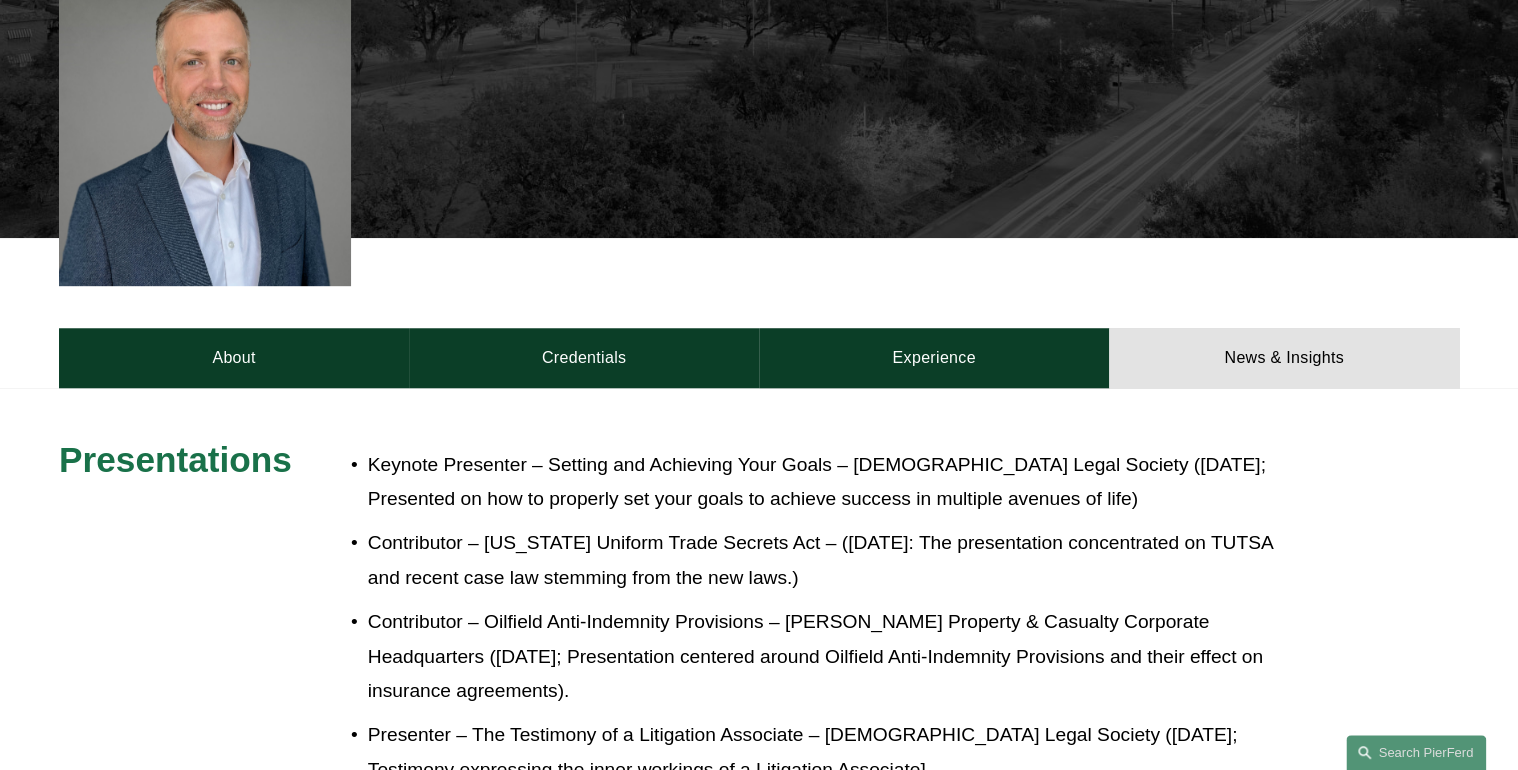 scroll, scrollTop: 720, scrollLeft: 0, axis: vertical 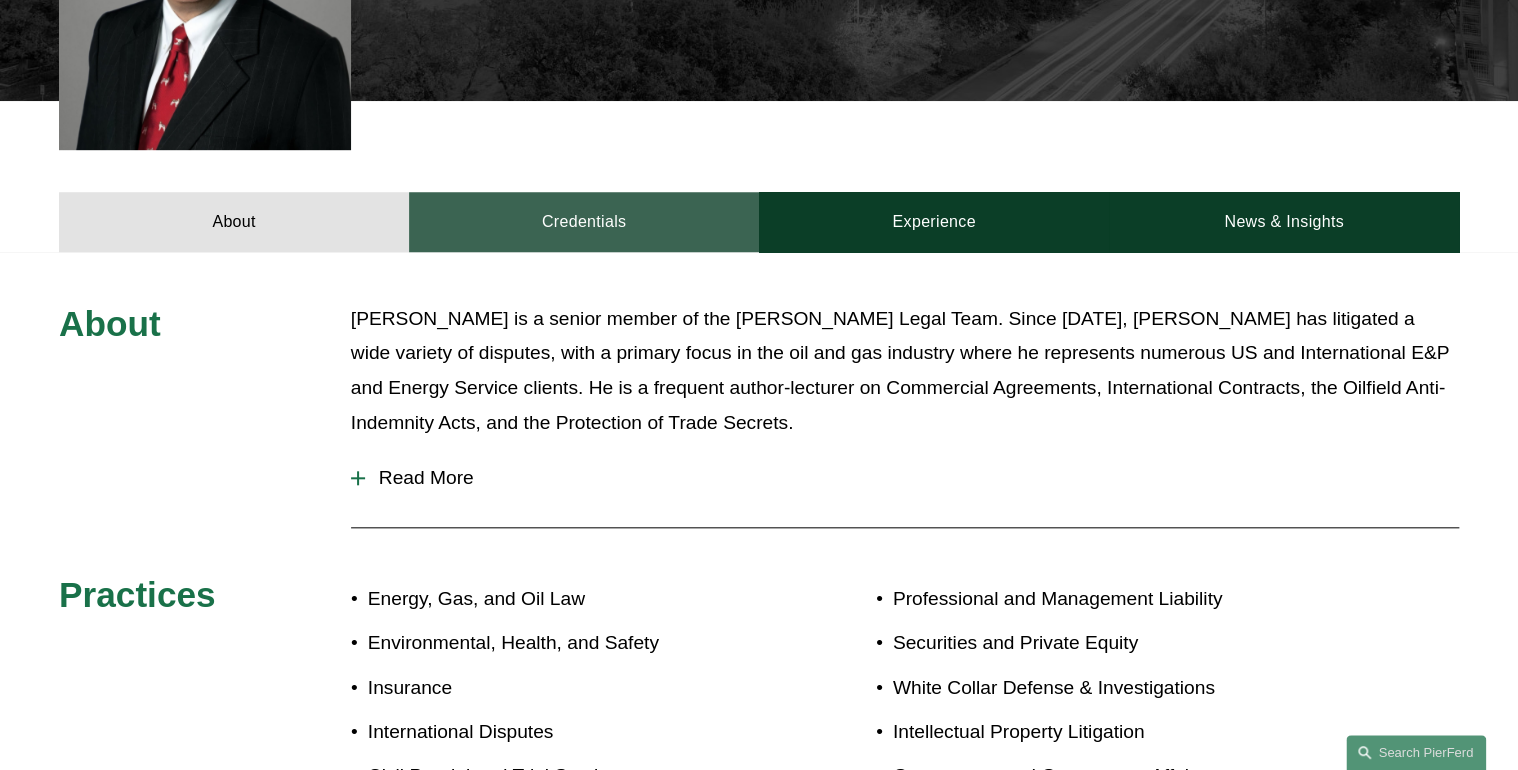 click on "Credentials" at bounding box center (584, 222) 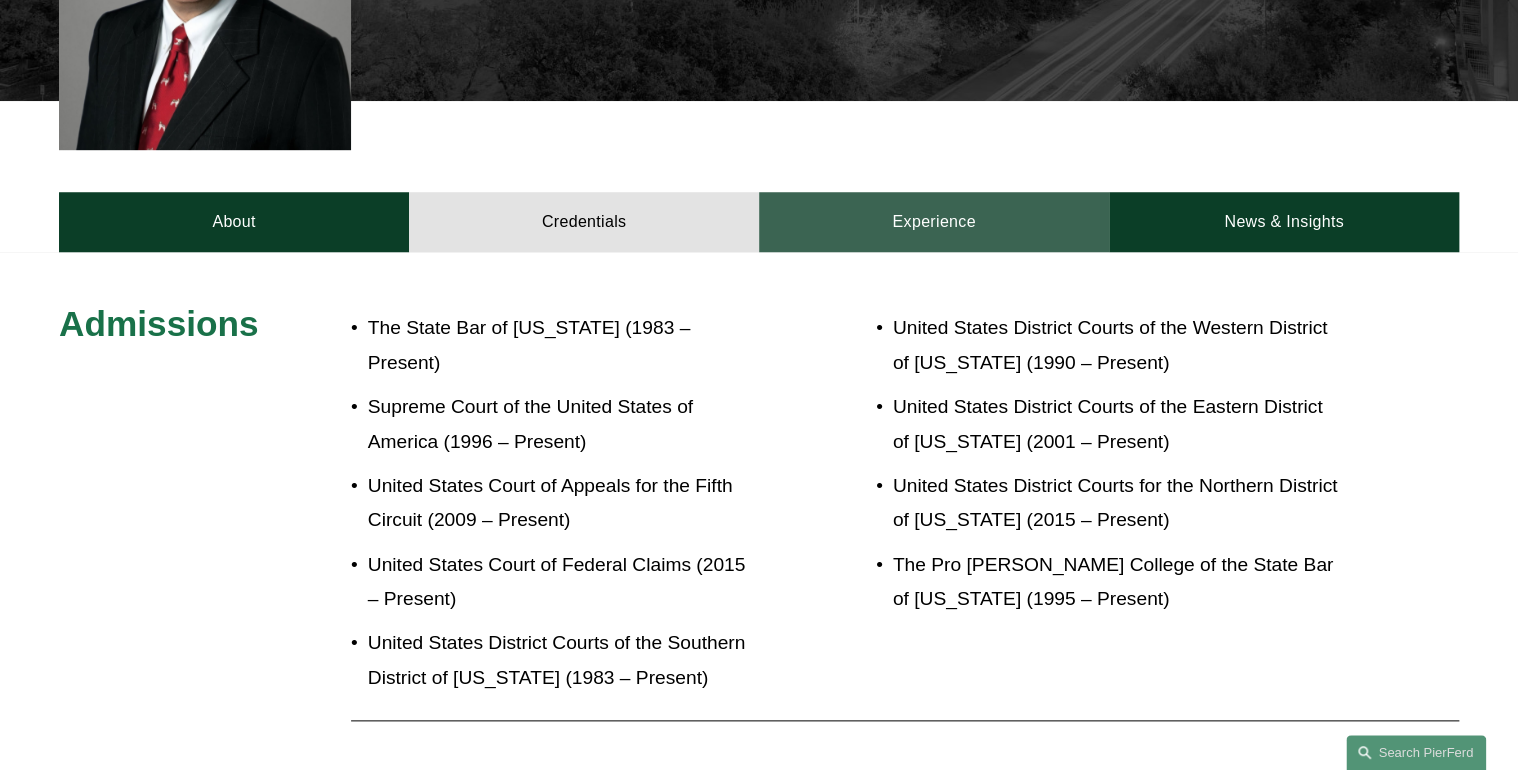 click on "Experience" at bounding box center [934, 222] 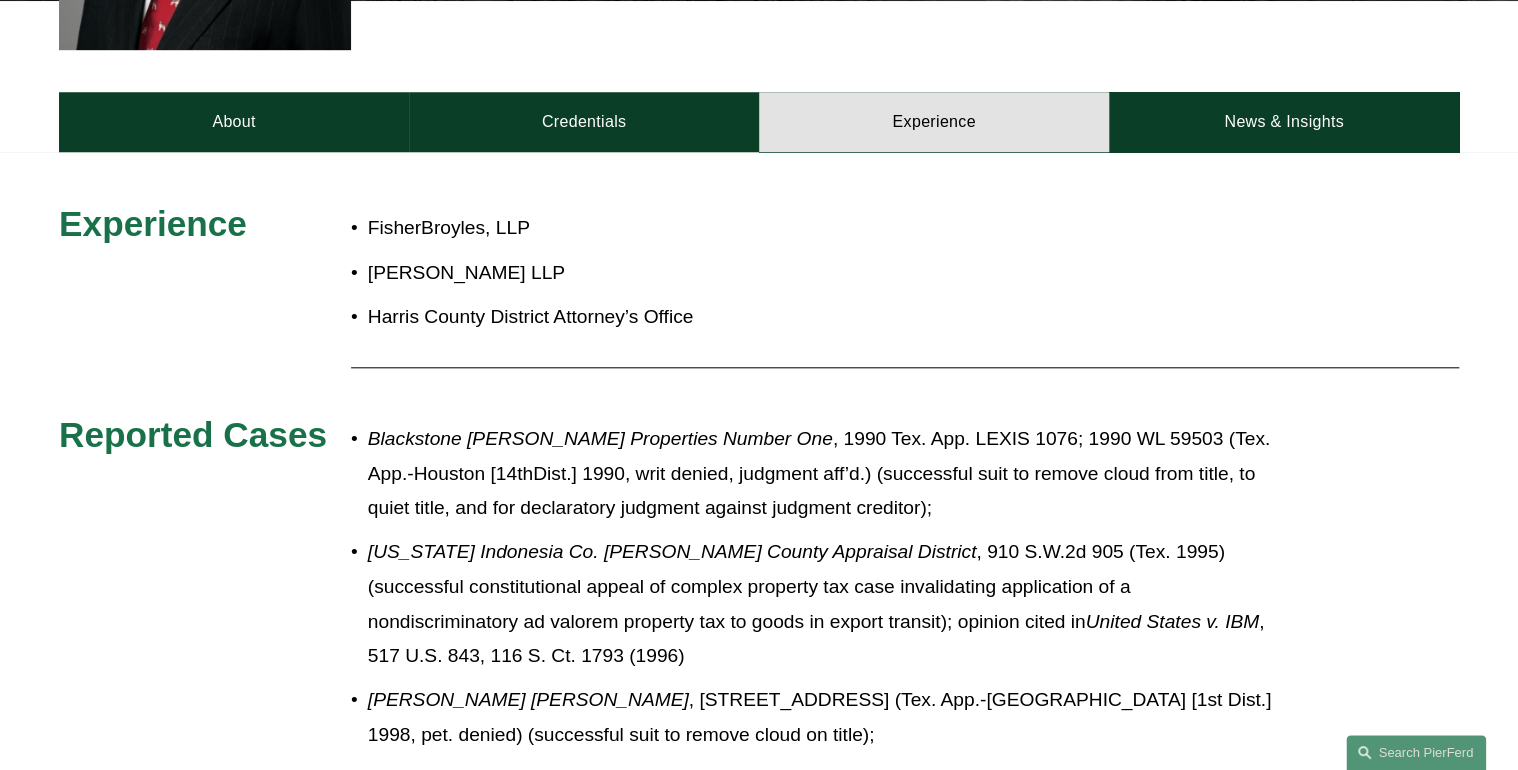 scroll, scrollTop: 800, scrollLeft: 0, axis: vertical 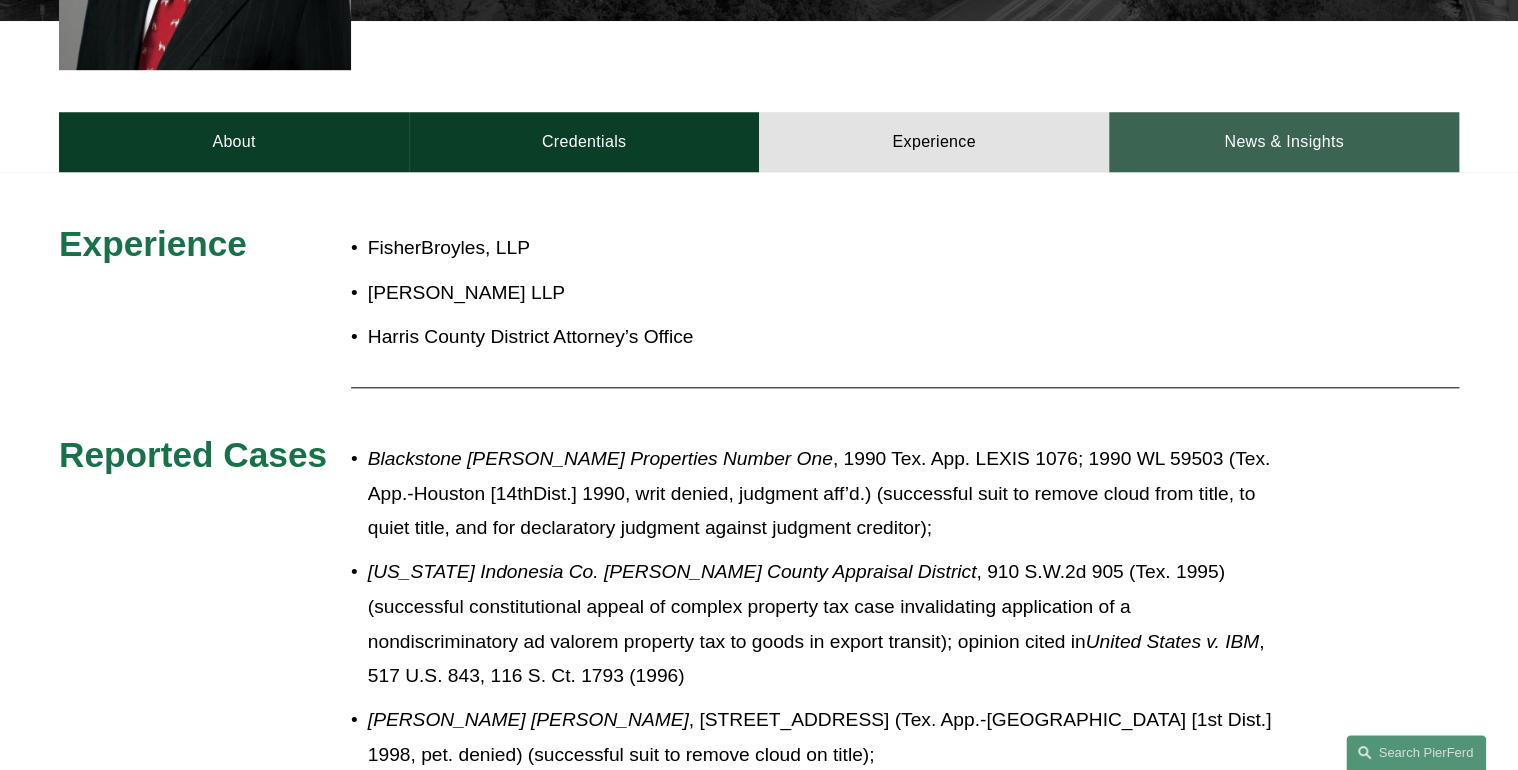 click on "News & Insights" at bounding box center (1284, 142) 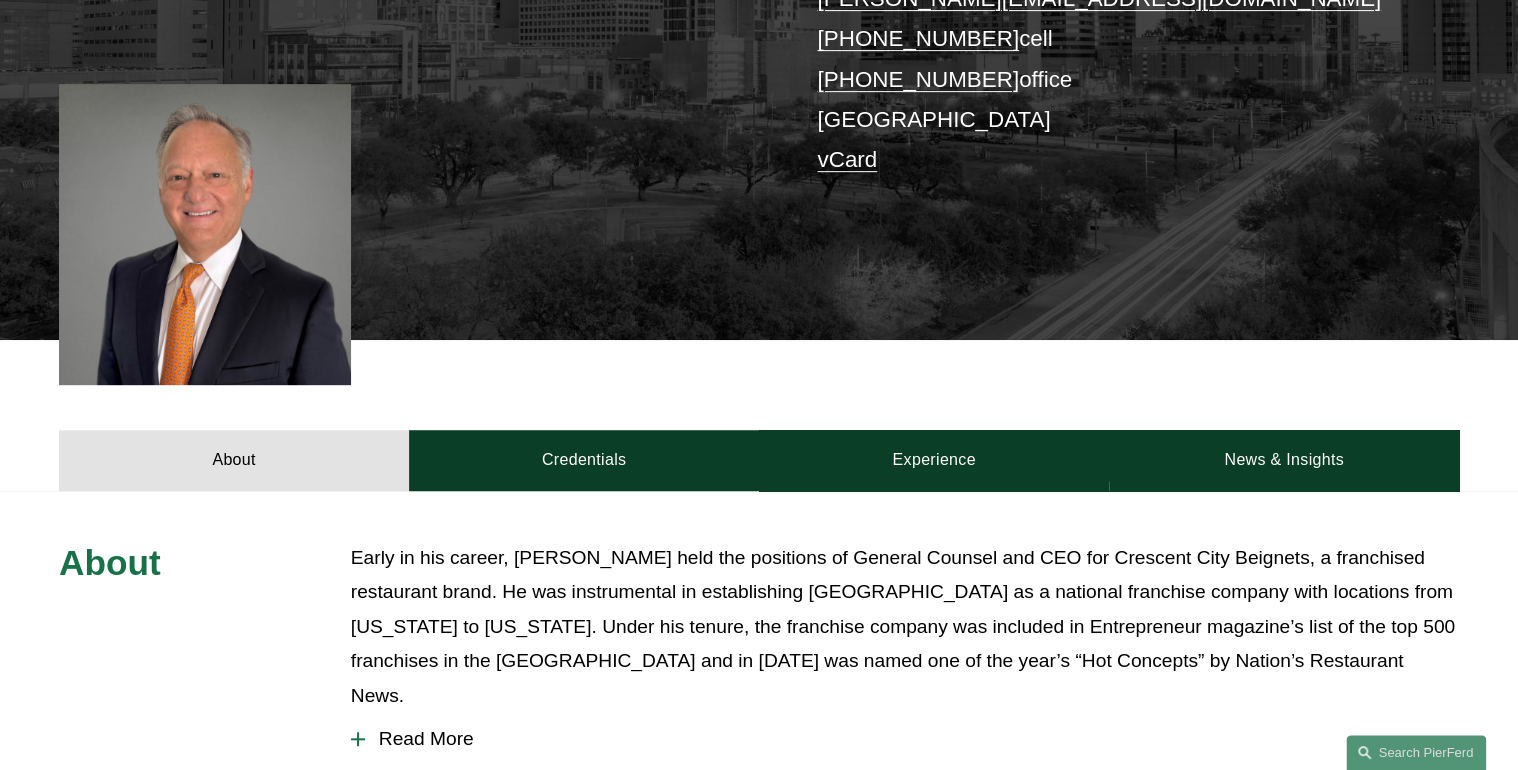scroll, scrollTop: 560, scrollLeft: 0, axis: vertical 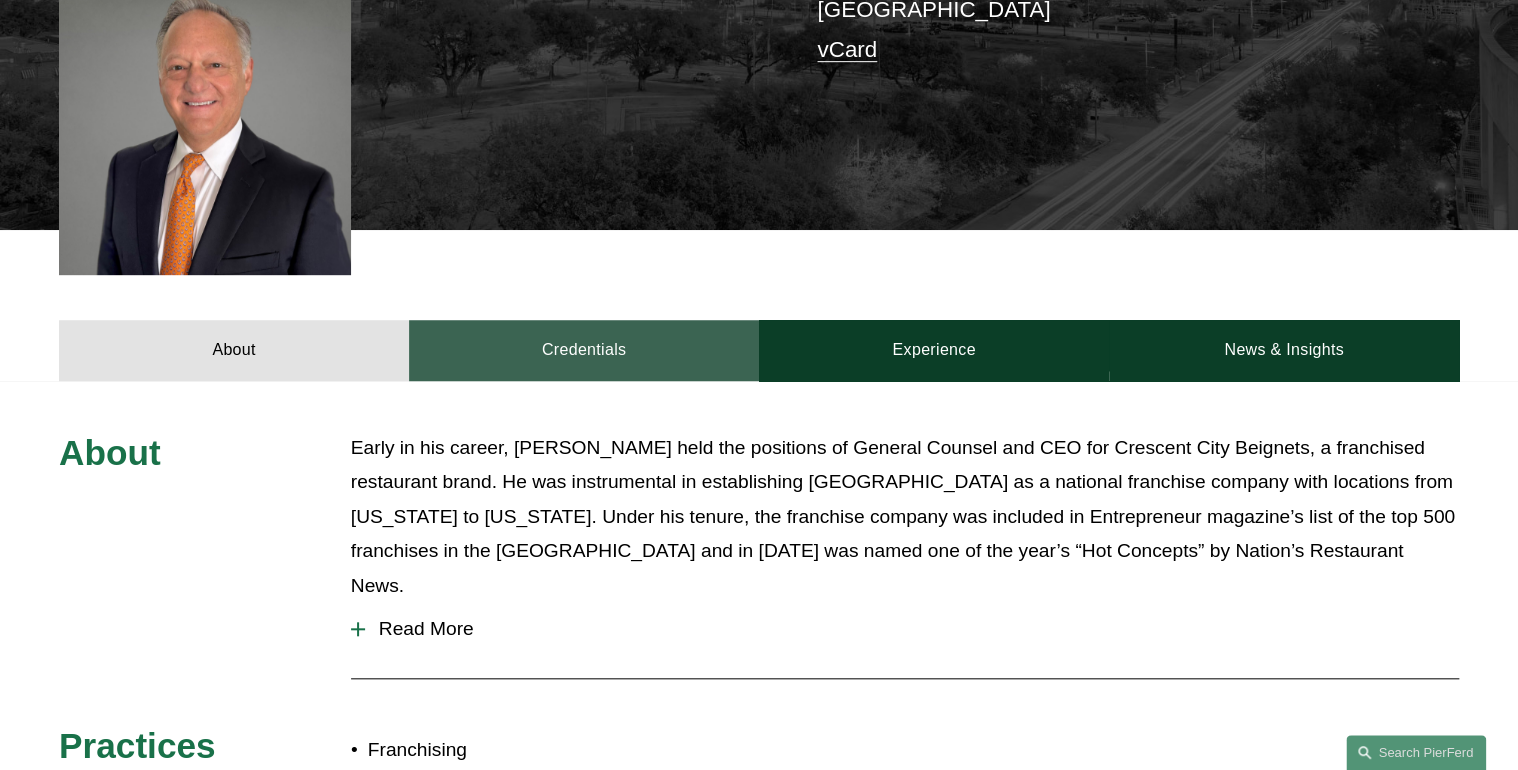 click on "Credentials" at bounding box center (584, 350) 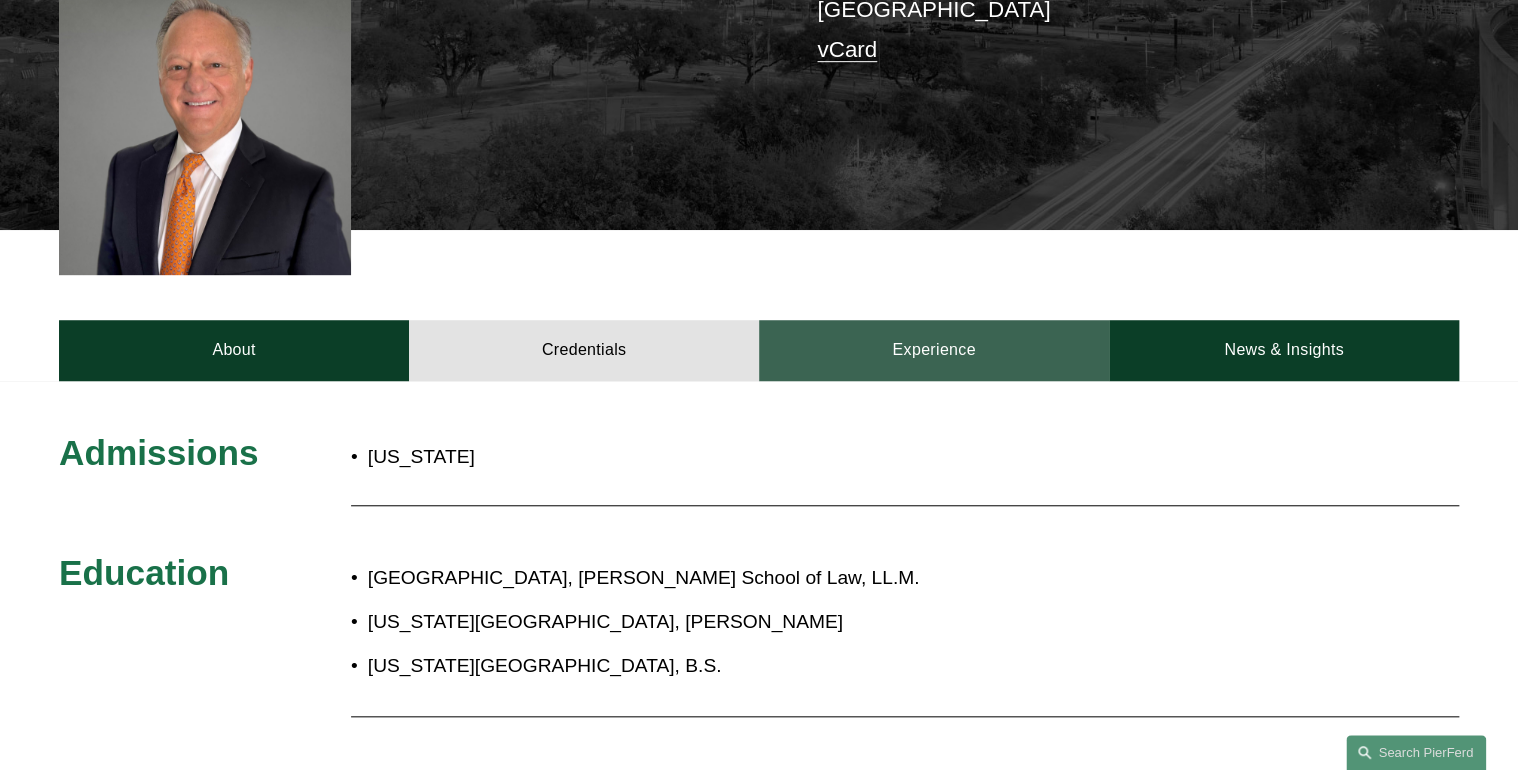 click on "Experience" at bounding box center [934, 350] 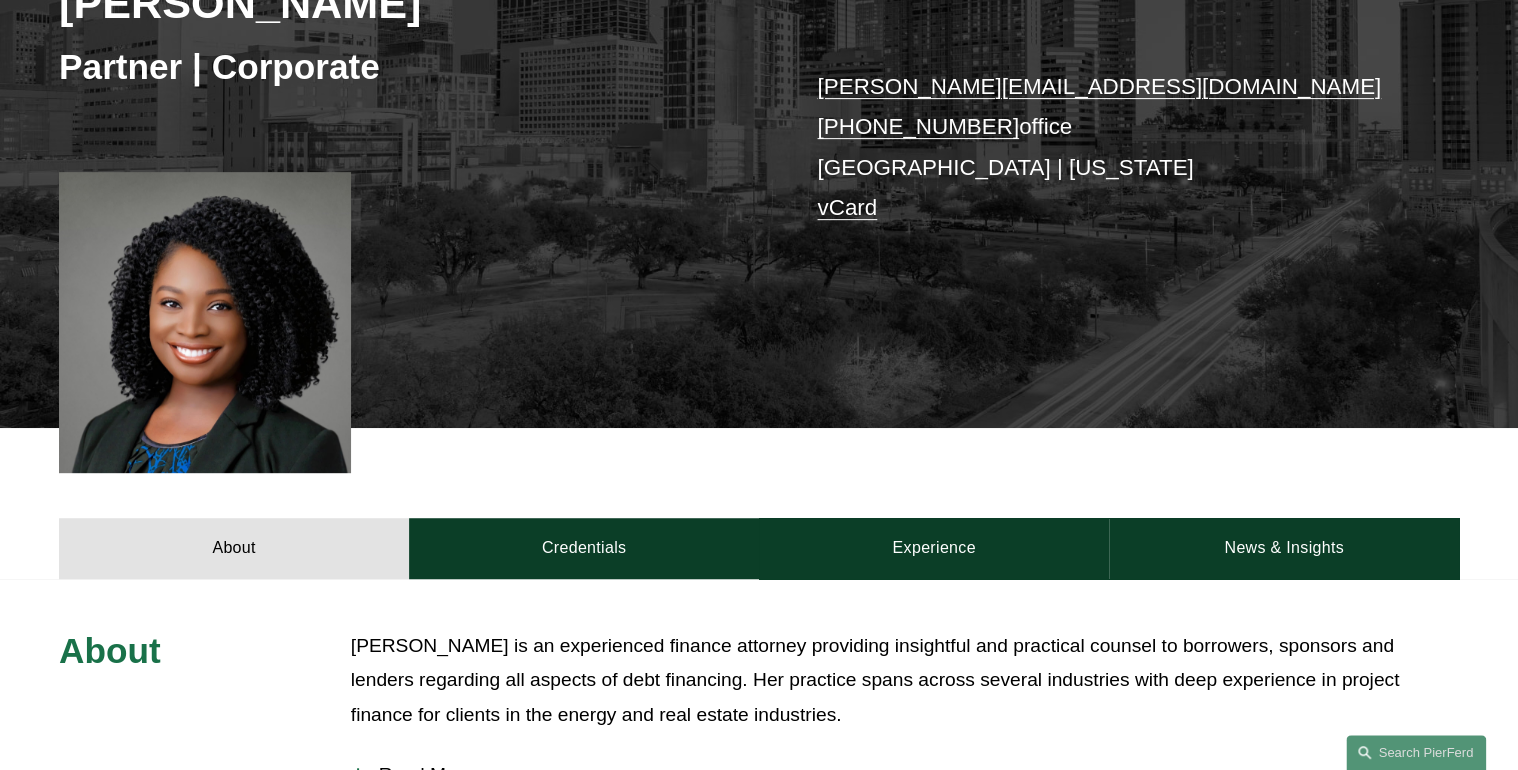 scroll, scrollTop: 480, scrollLeft: 0, axis: vertical 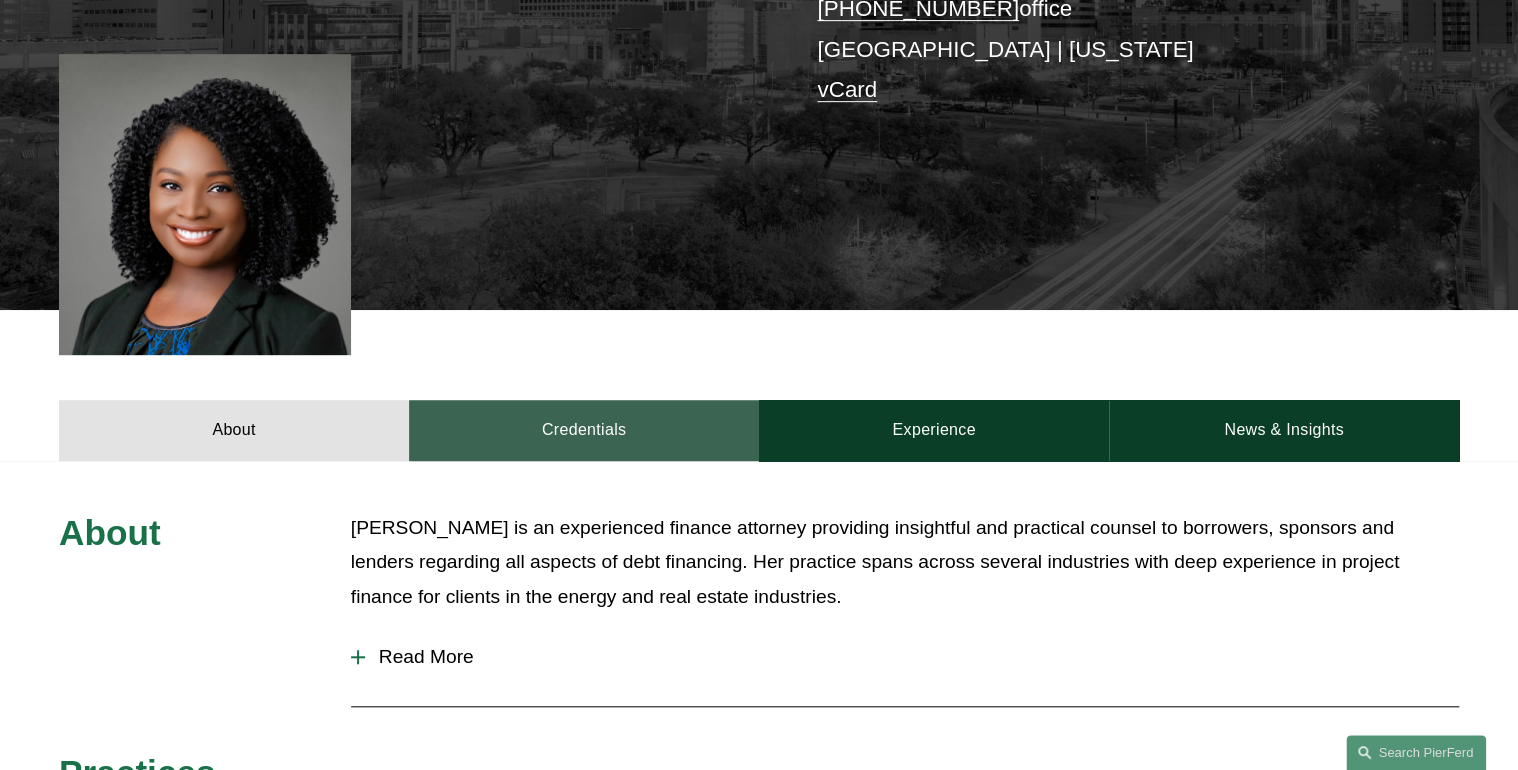 click on "Credentials" at bounding box center [584, 430] 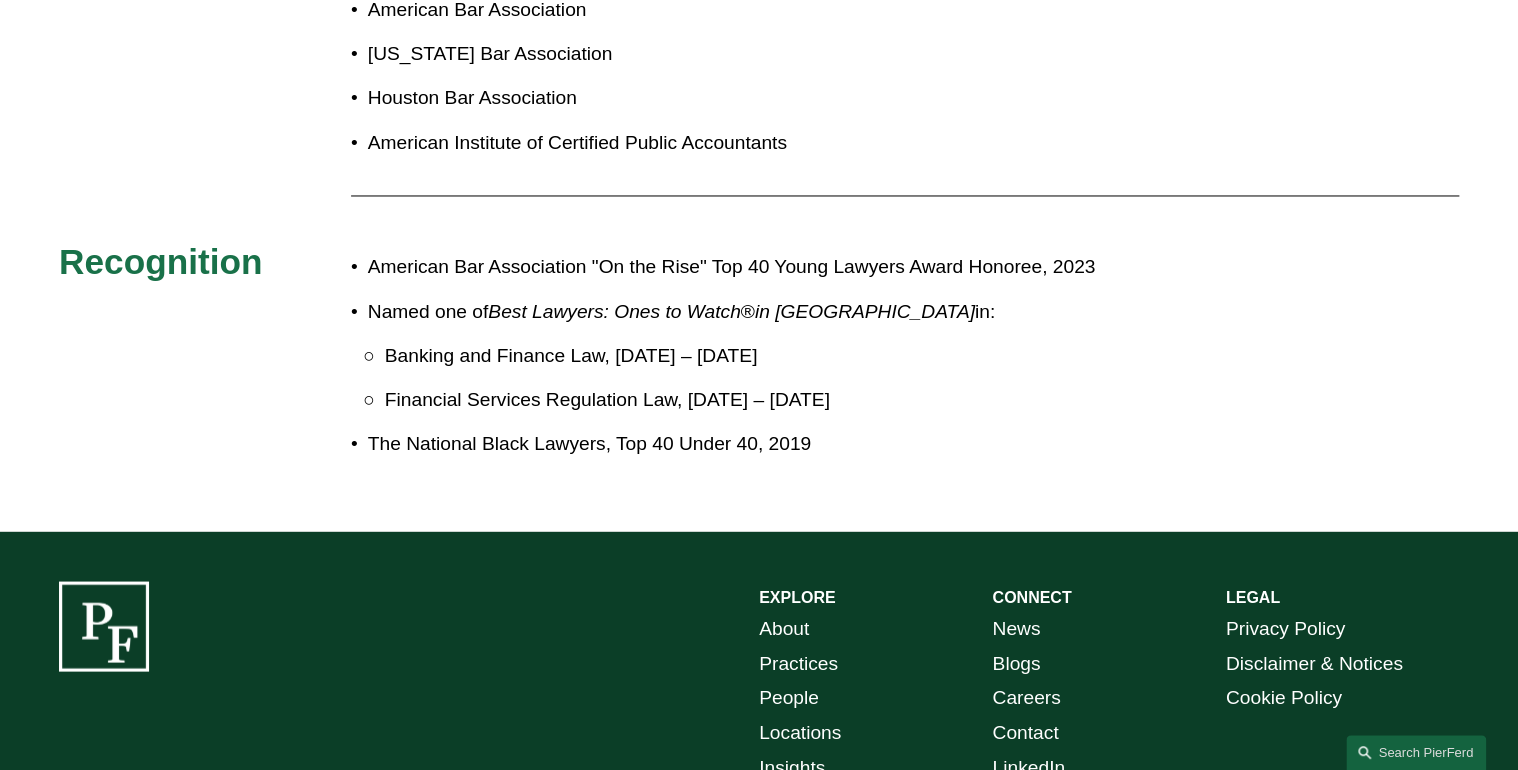 scroll, scrollTop: 1600, scrollLeft: 0, axis: vertical 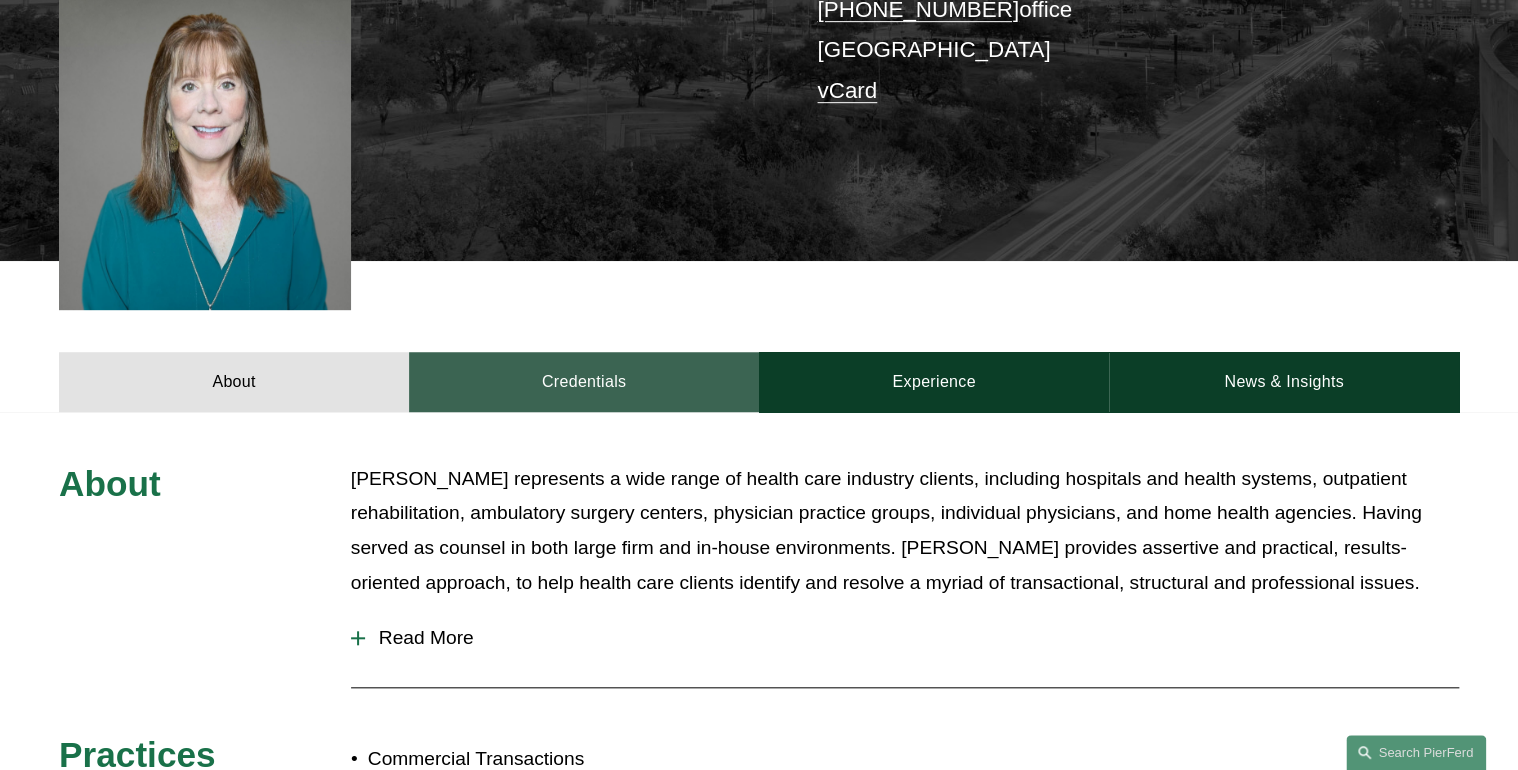 click on "Credentials" at bounding box center [584, 382] 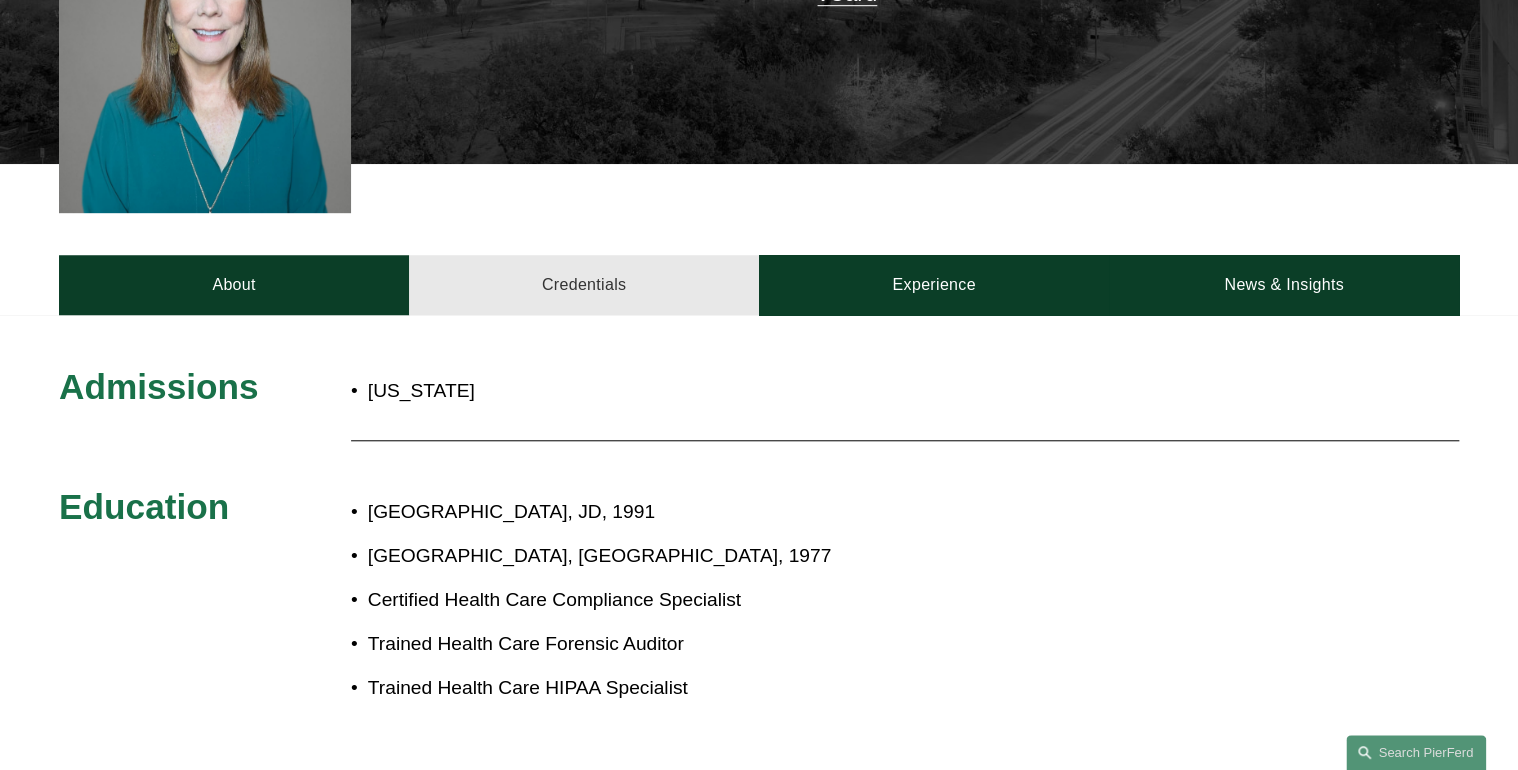scroll, scrollTop: 560, scrollLeft: 0, axis: vertical 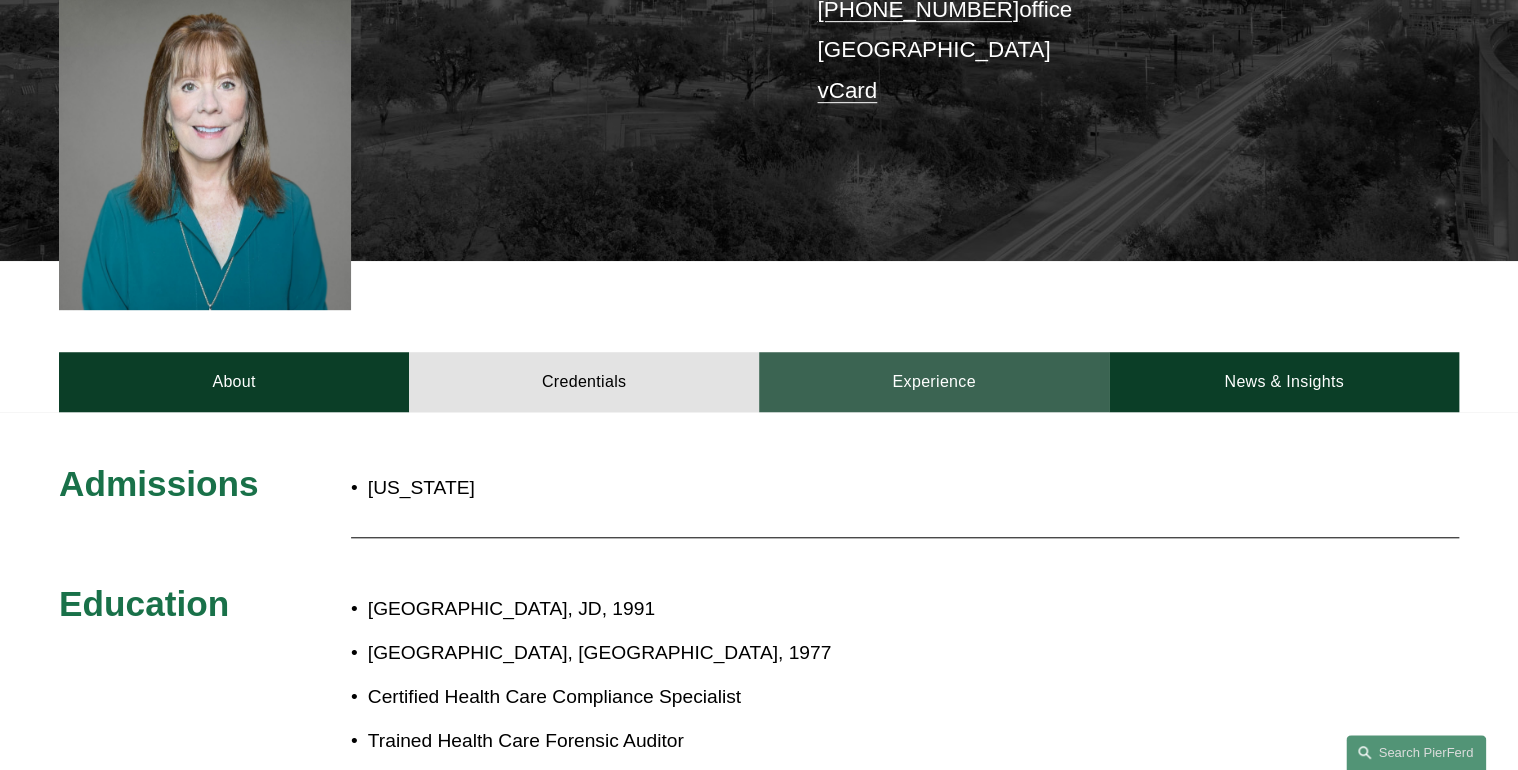 click on "Experience" at bounding box center (934, 382) 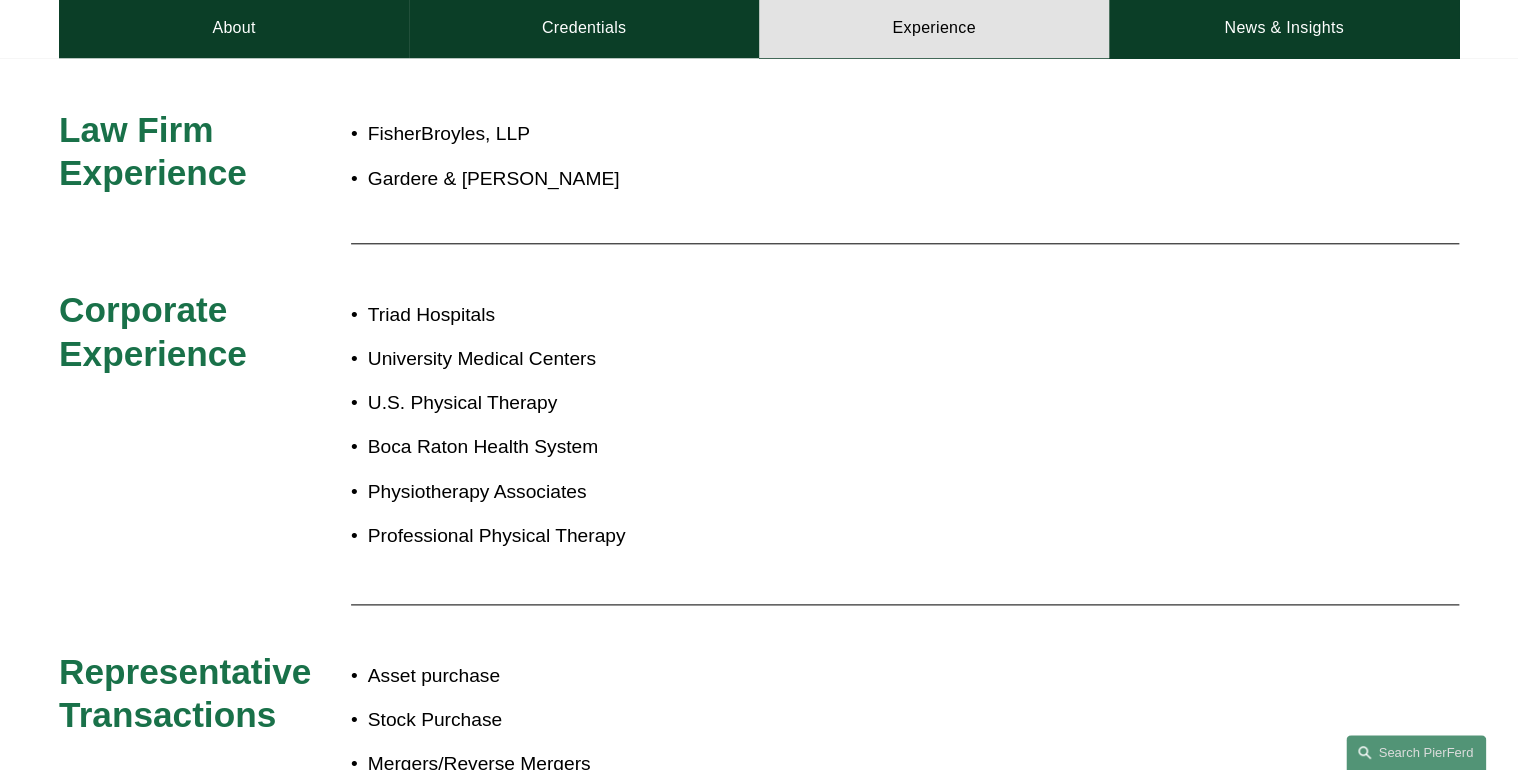 scroll, scrollTop: 1120, scrollLeft: 0, axis: vertical 